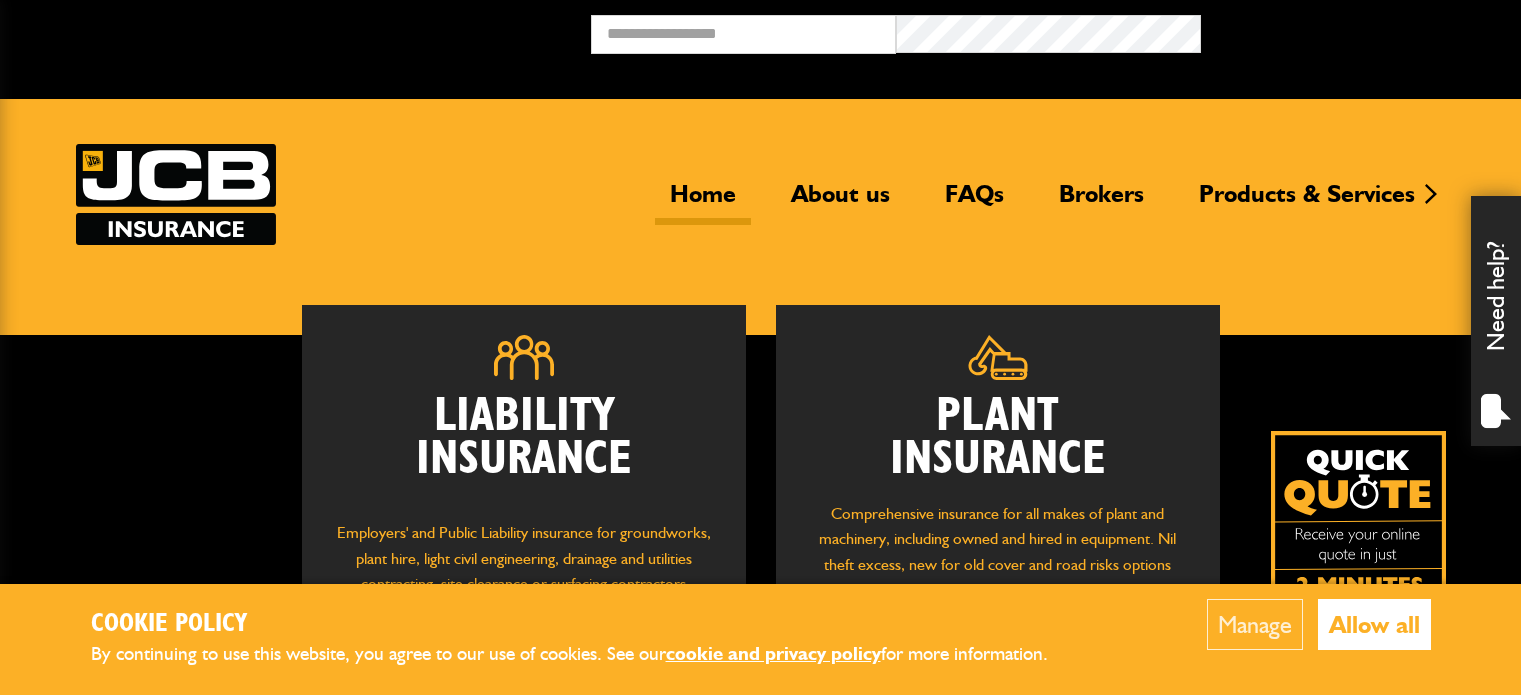 scroll, scrollTop: 0, scrollLeft: 0, axis: both 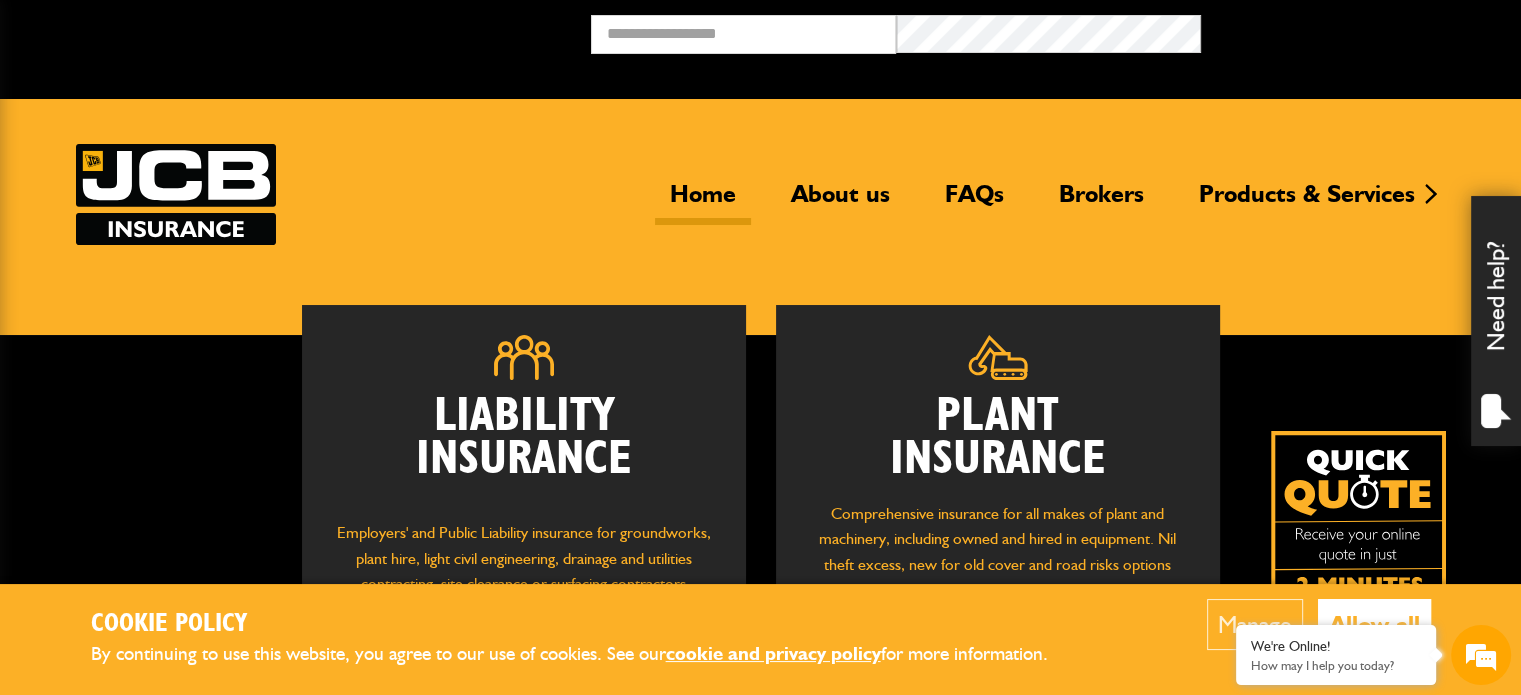 drag, startPoint x: 1512, startPoint y: 115, endPoint x: 1508, endPoint y: 184, distance: 69.115845 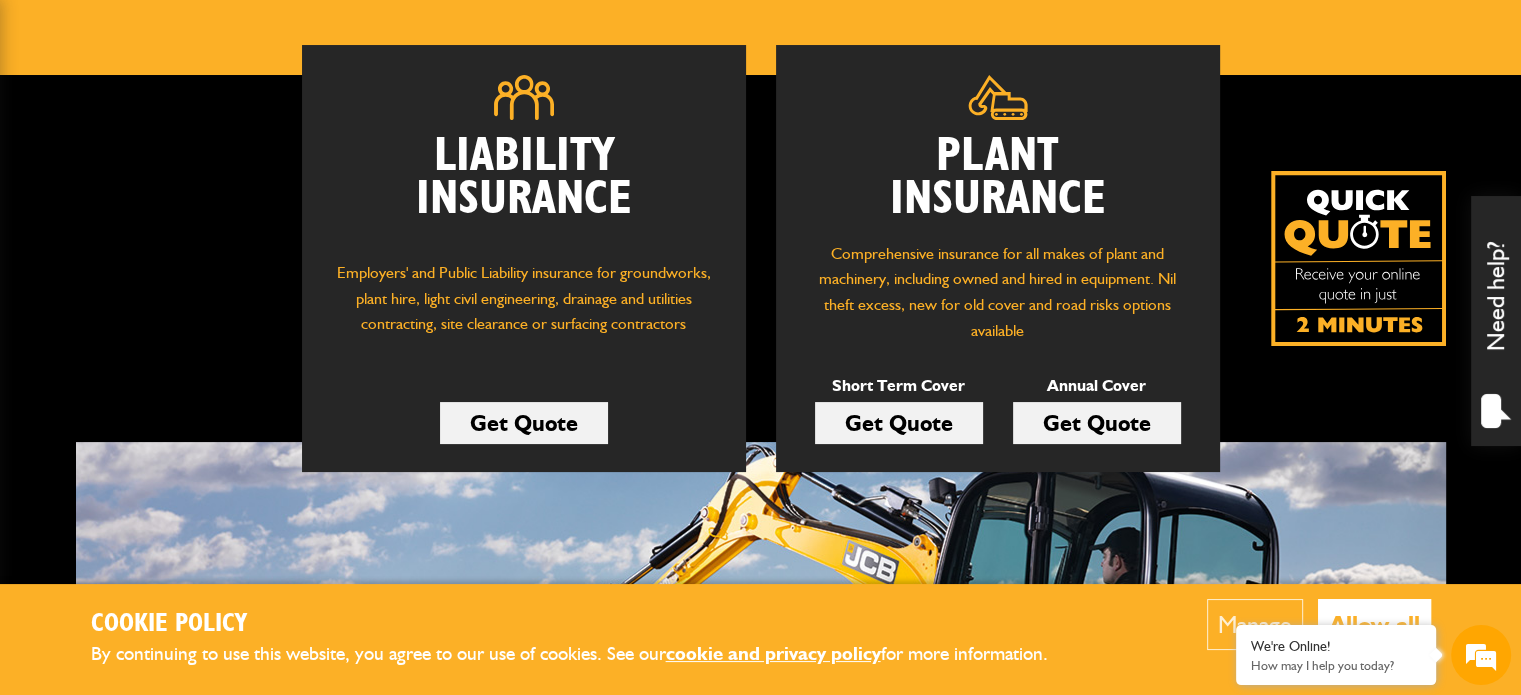 scroll, scrollTop: 264, scrollLeft: 0, axis: vertical 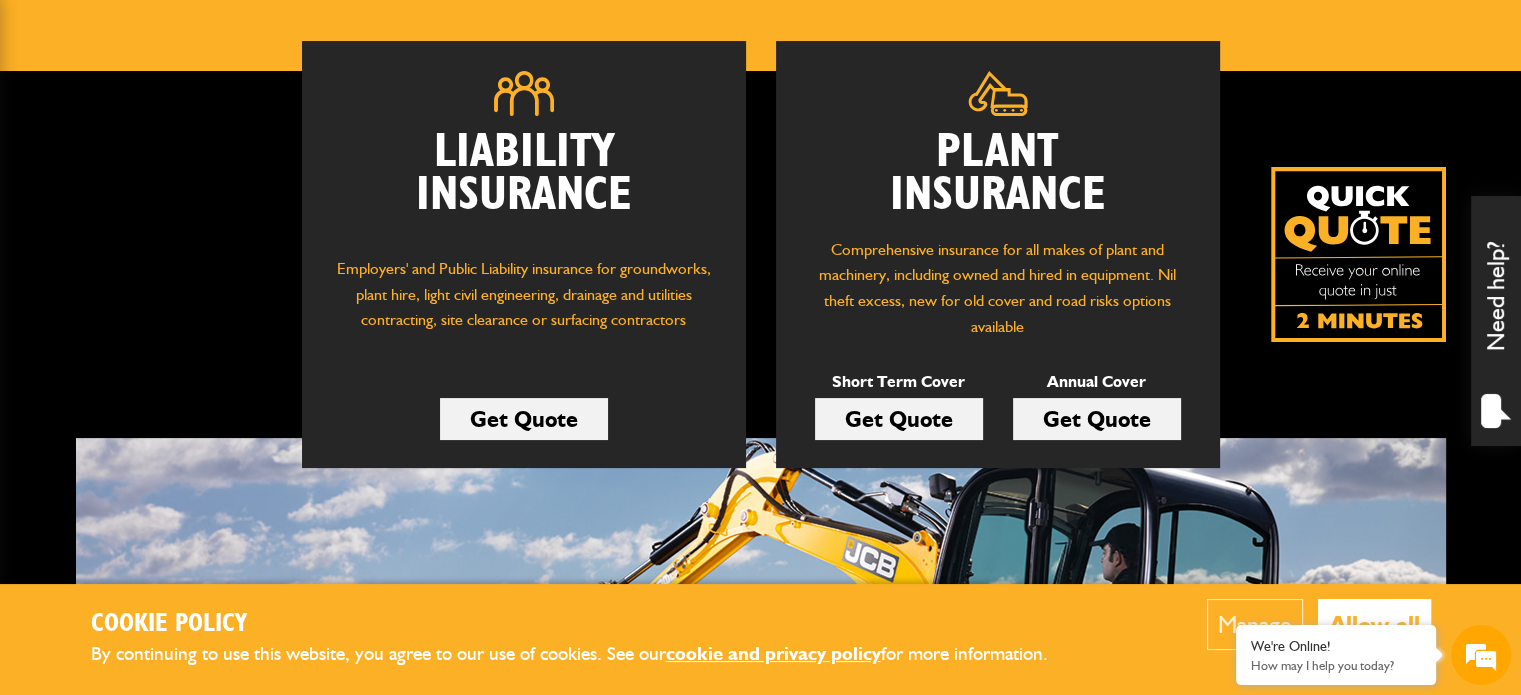 click on "Get Quote" at bounding box center [899, 419] 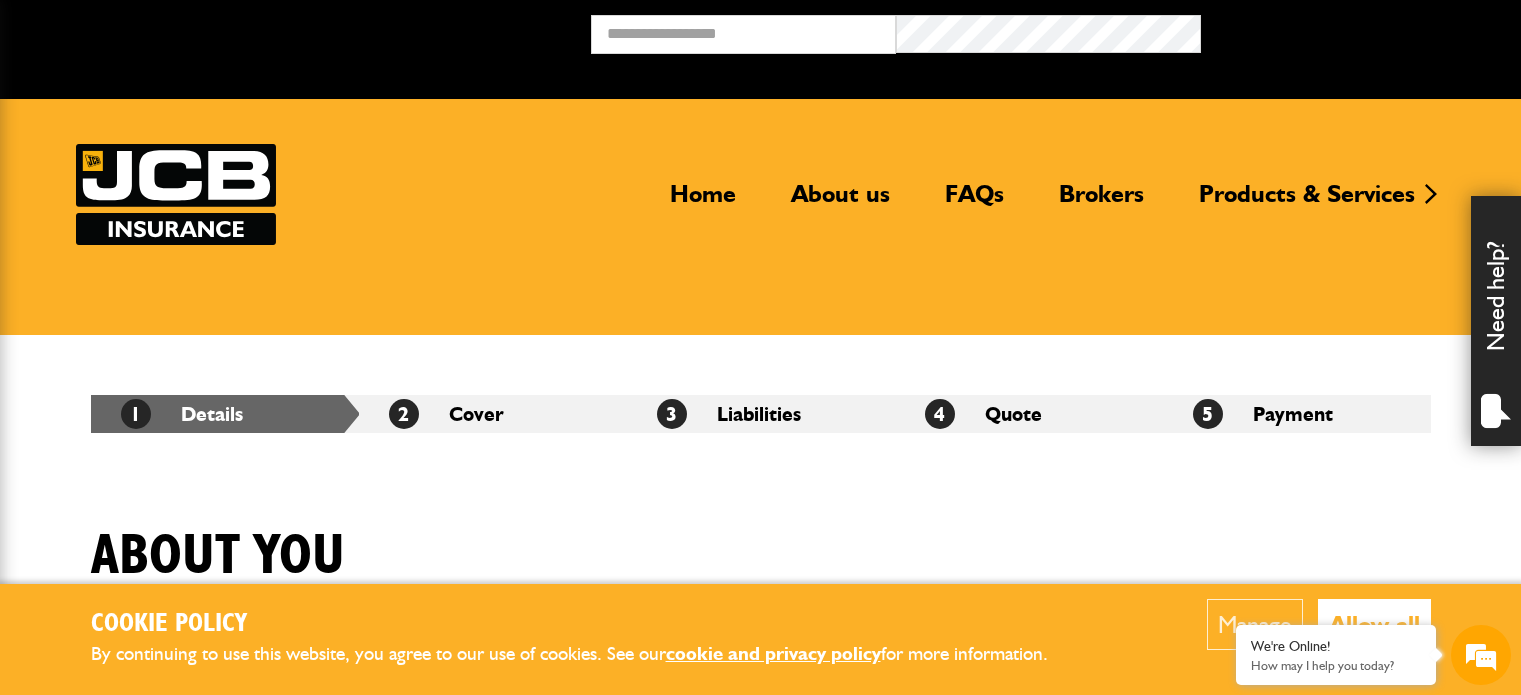 scroll, scrollTop: 0, scrollLeft: 0, axis: both 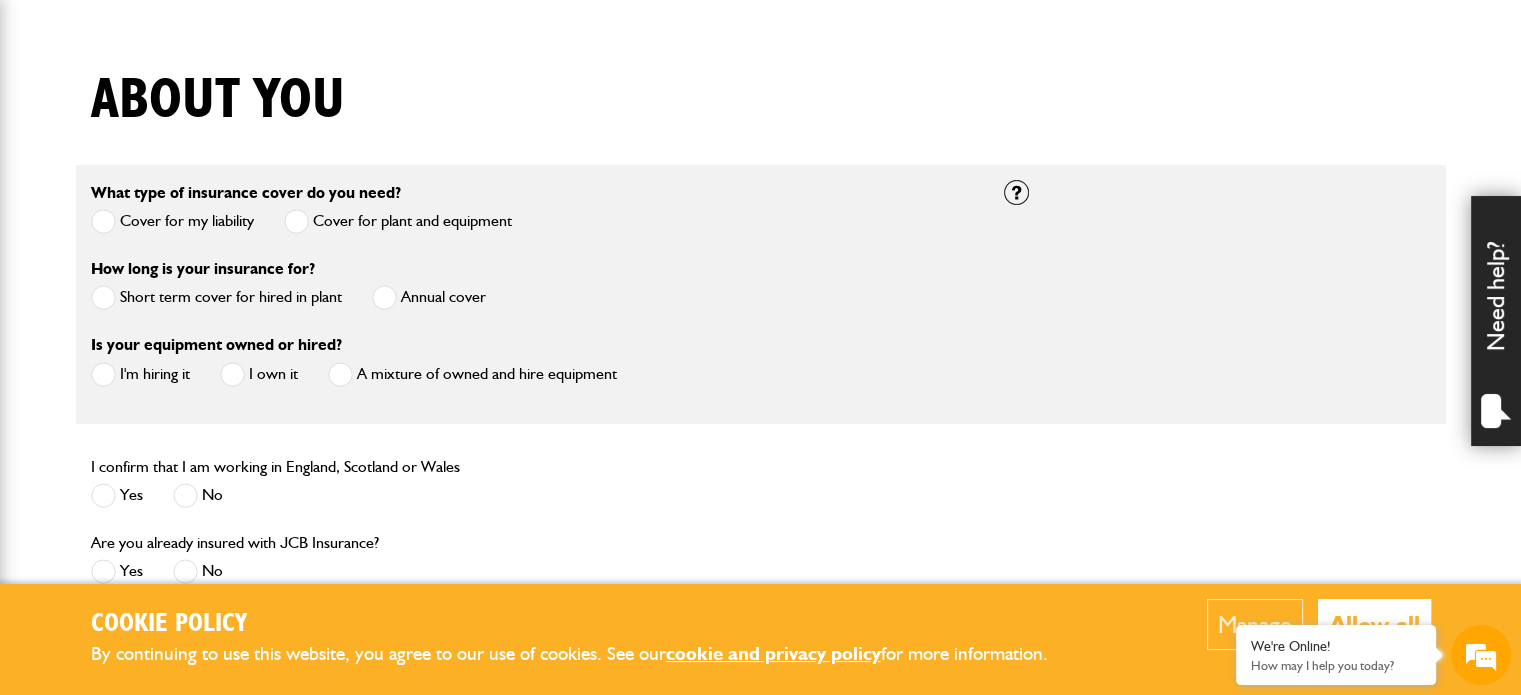 click at bounding box center (103, 297) 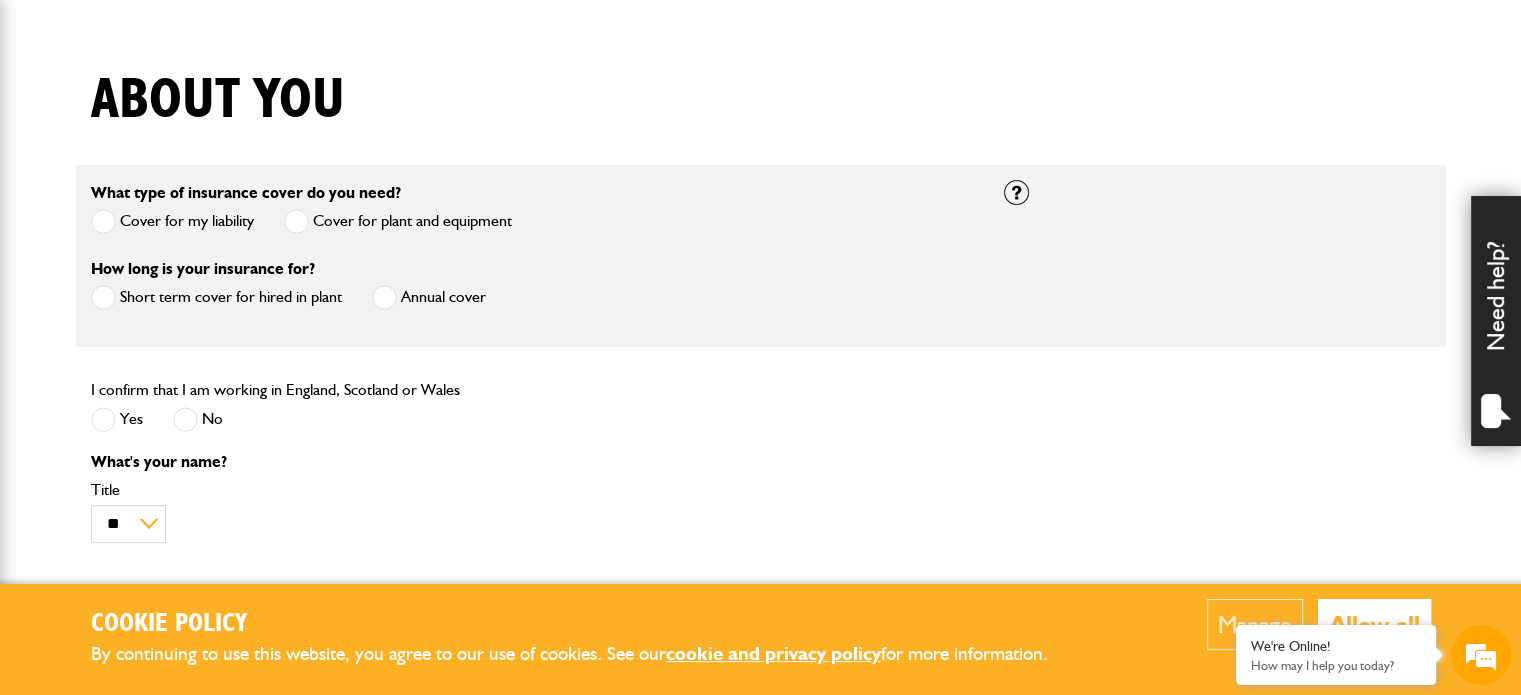 click at bounding box center (103, 419) 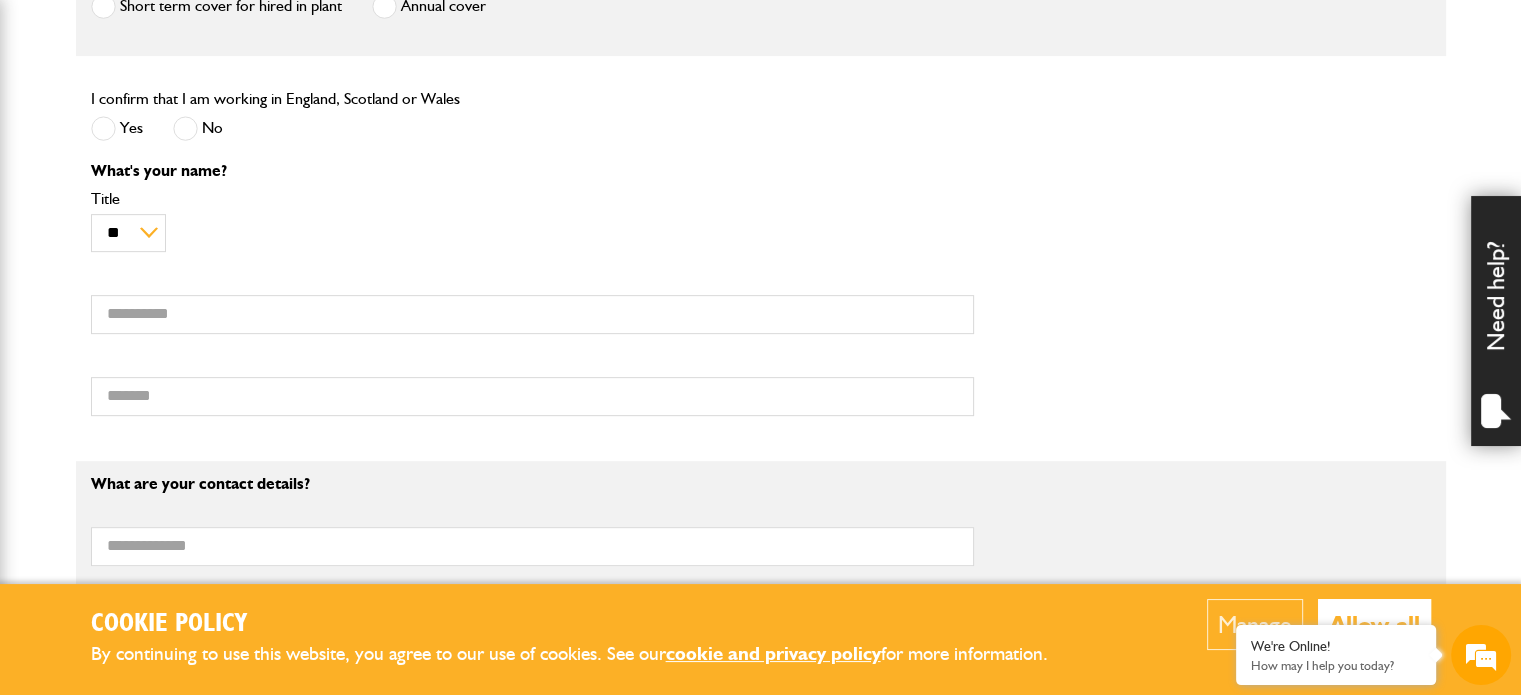 scroll, scrollTop: 808, scrollLeft: 0, axis: vertical 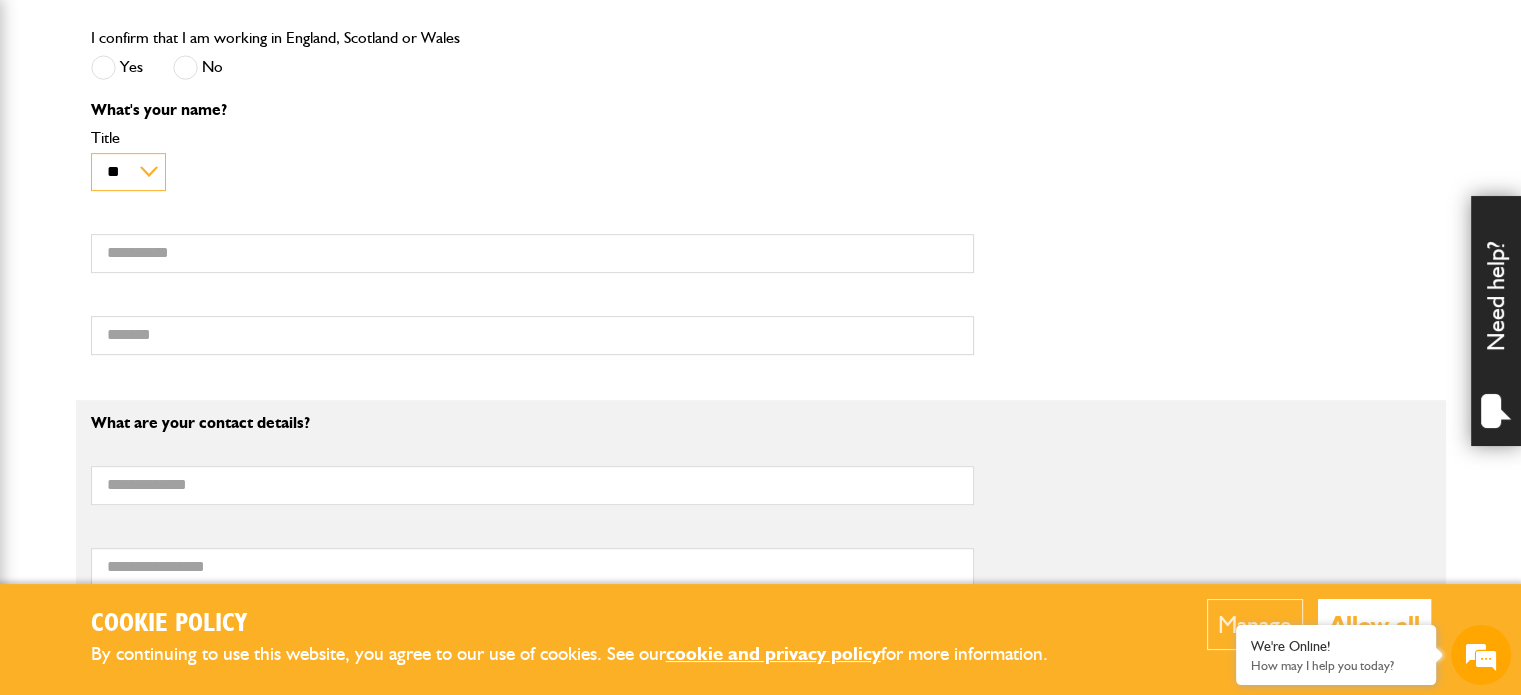 click on "**
***
****
**
**
**" at bounding box center (128, 172) 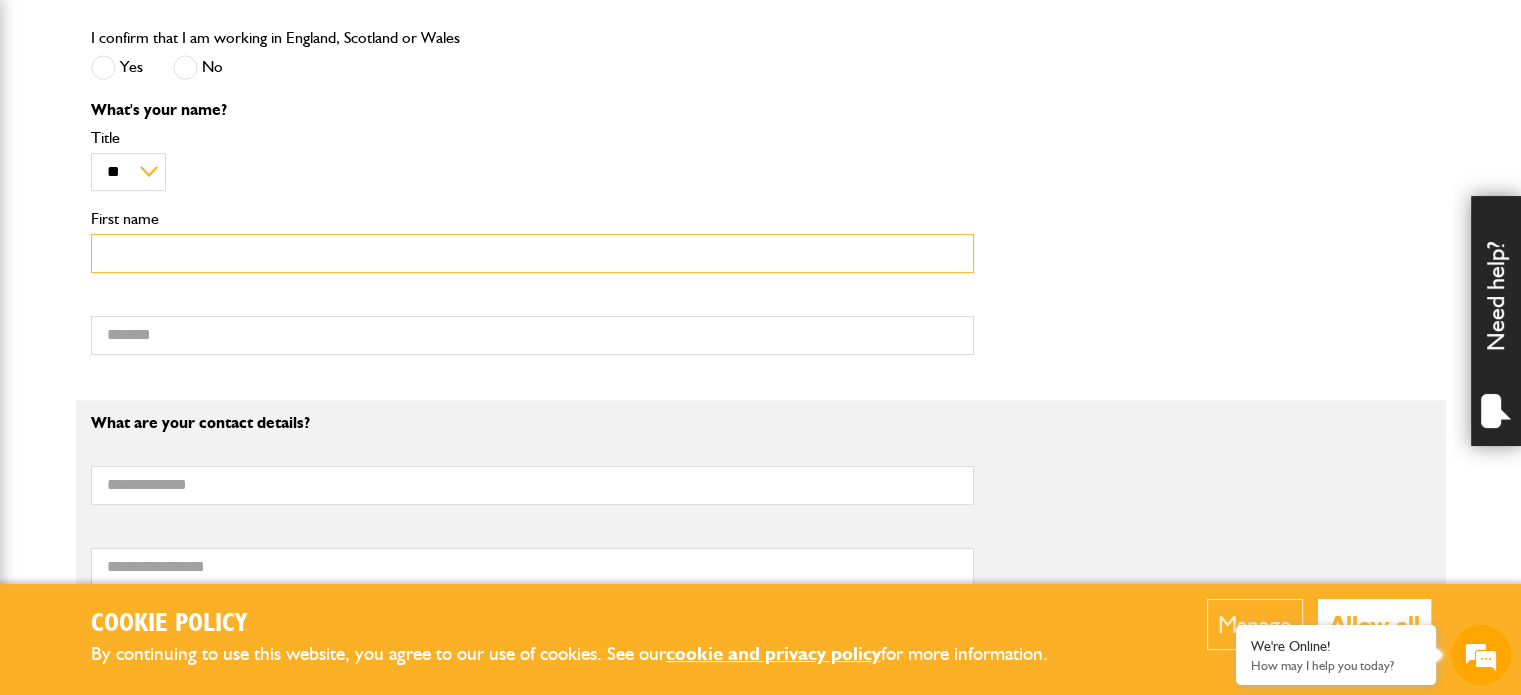 click on "First name" at bounding box center (532, 253) 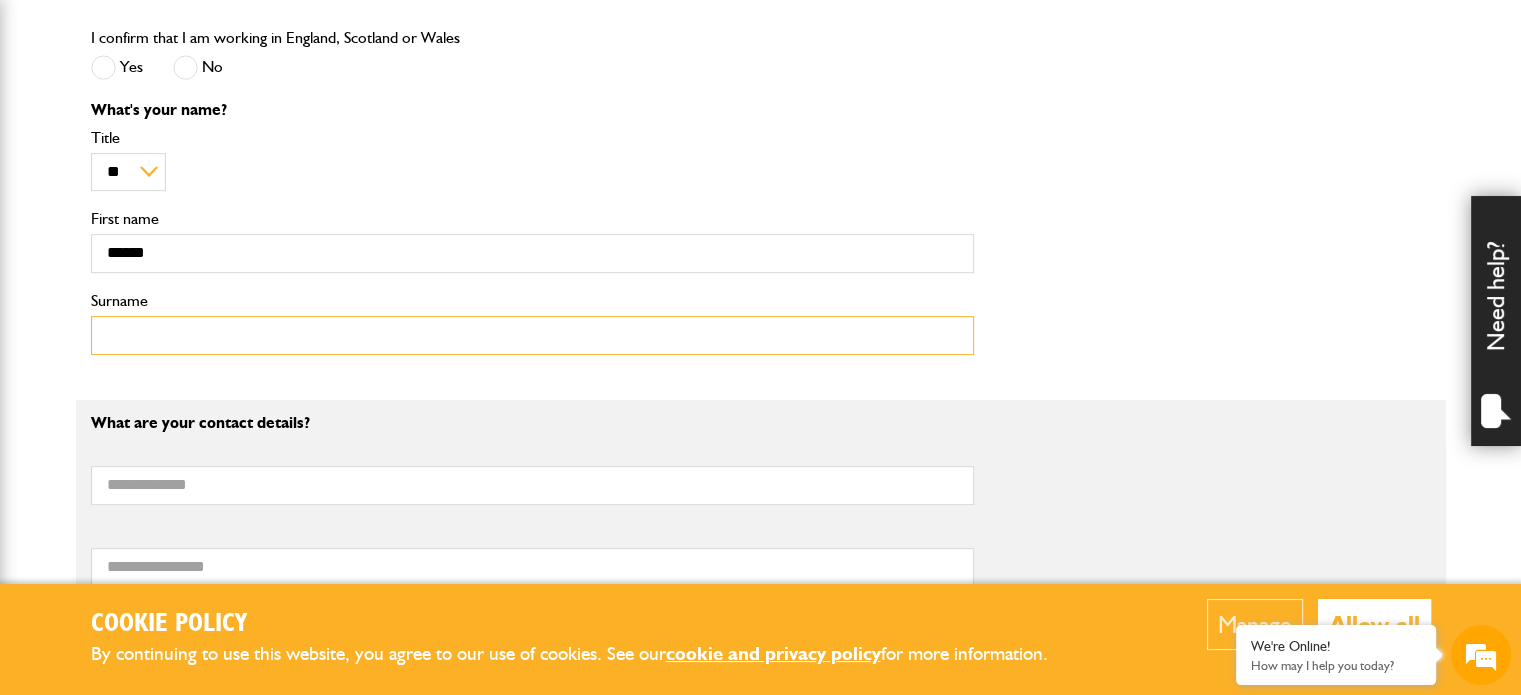 type on "*********" 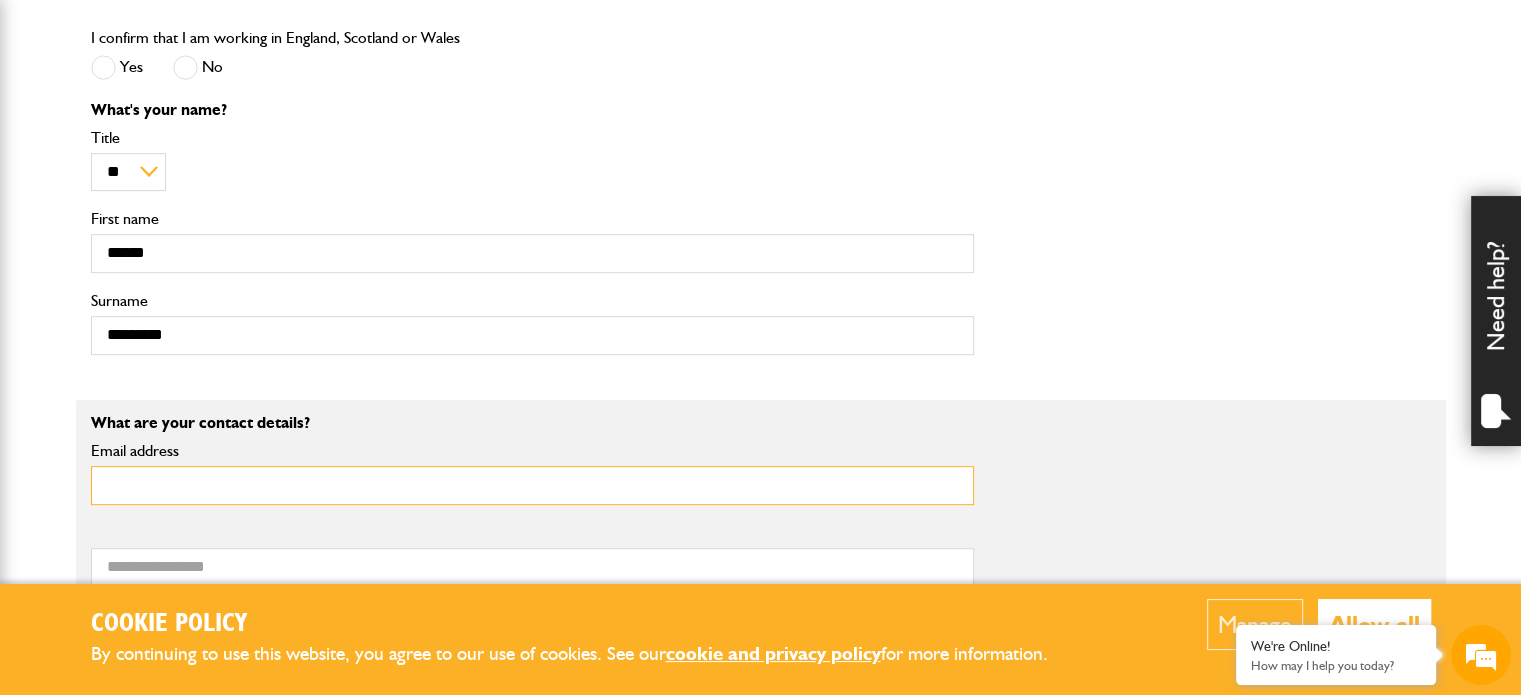 type on "**********" 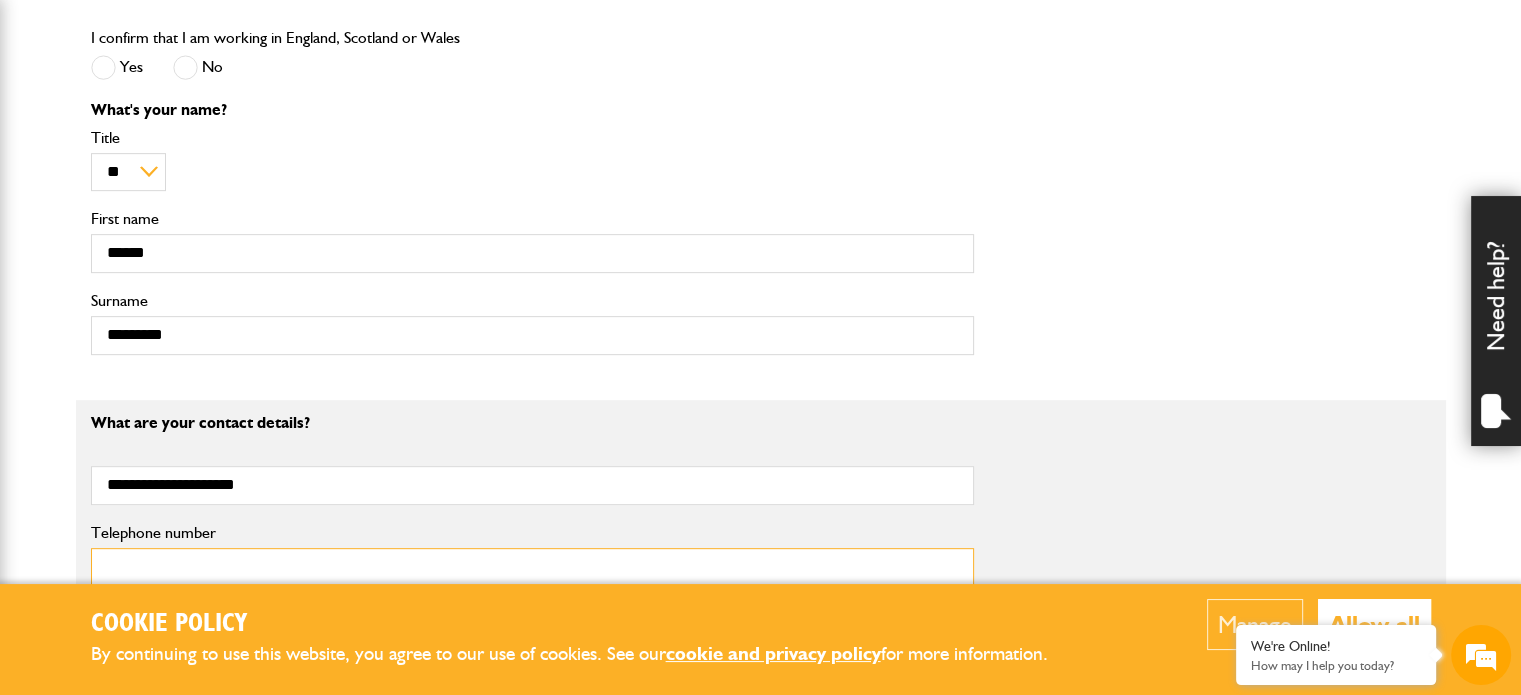 type on "**********" 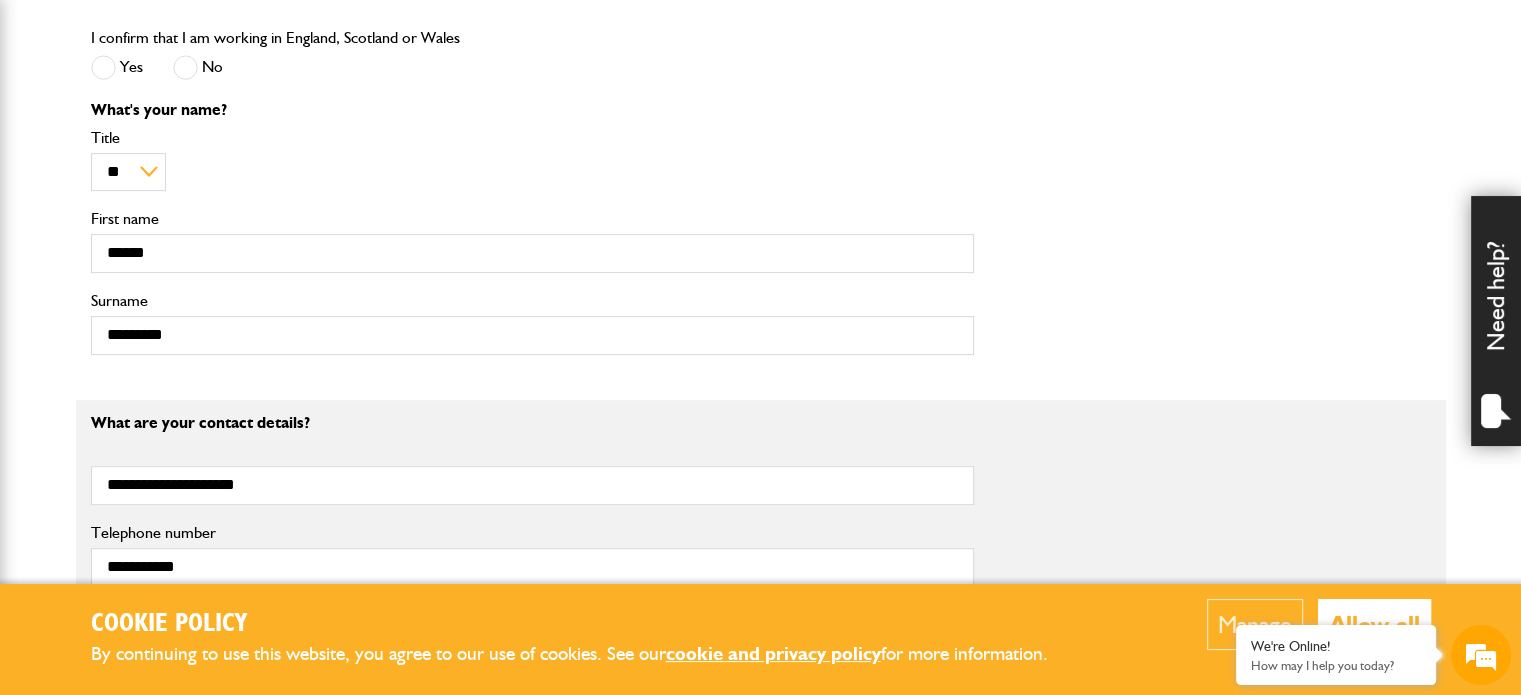 type on "**********" 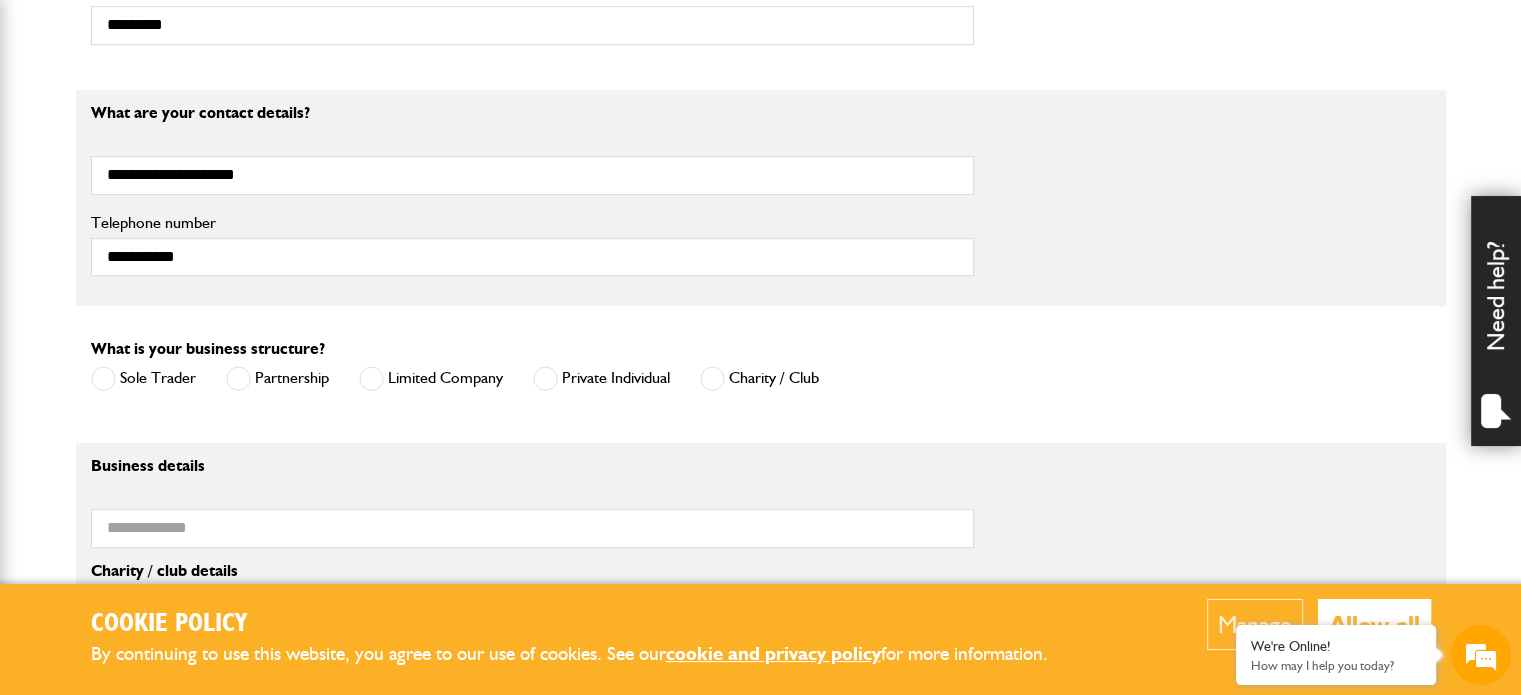 scroll, scrollTop: 1156, scrollLeft: 0, axis: vertical 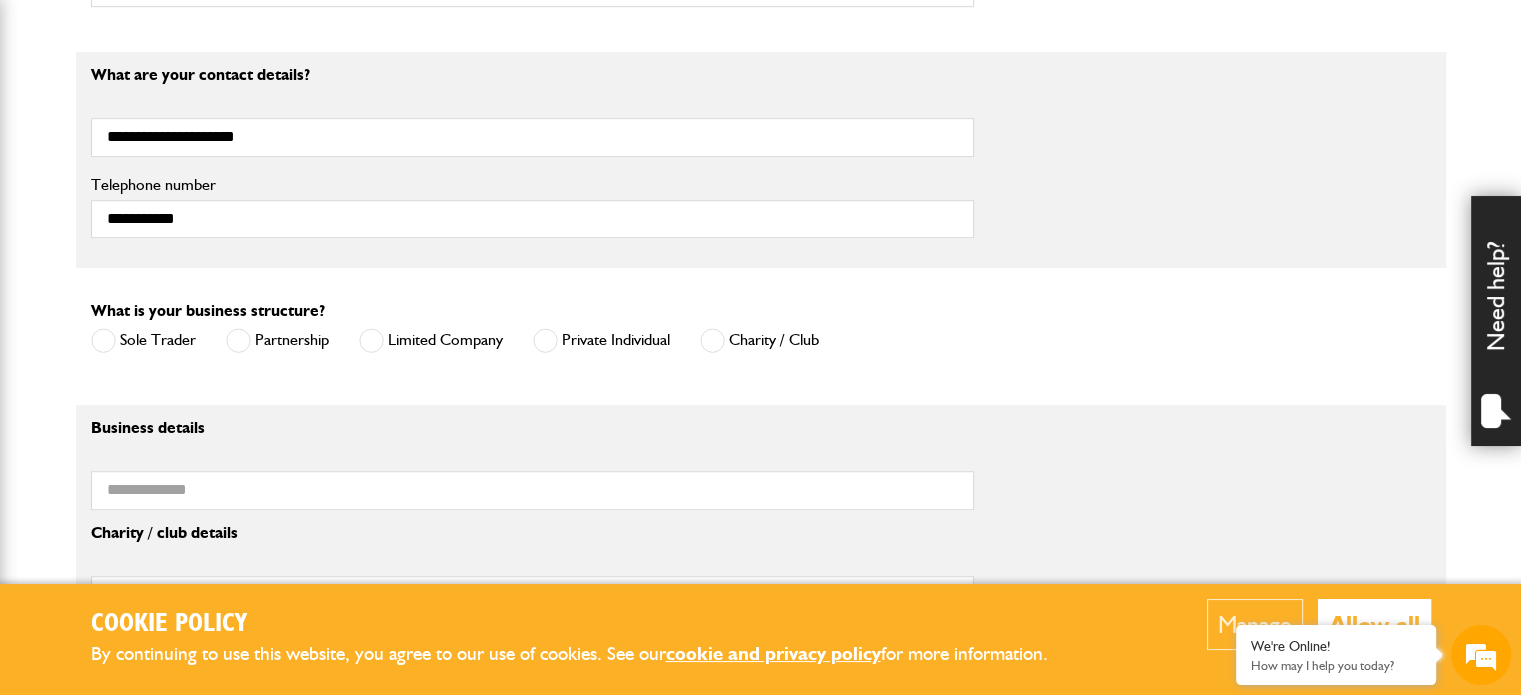 click at bounding box center (103, 340) 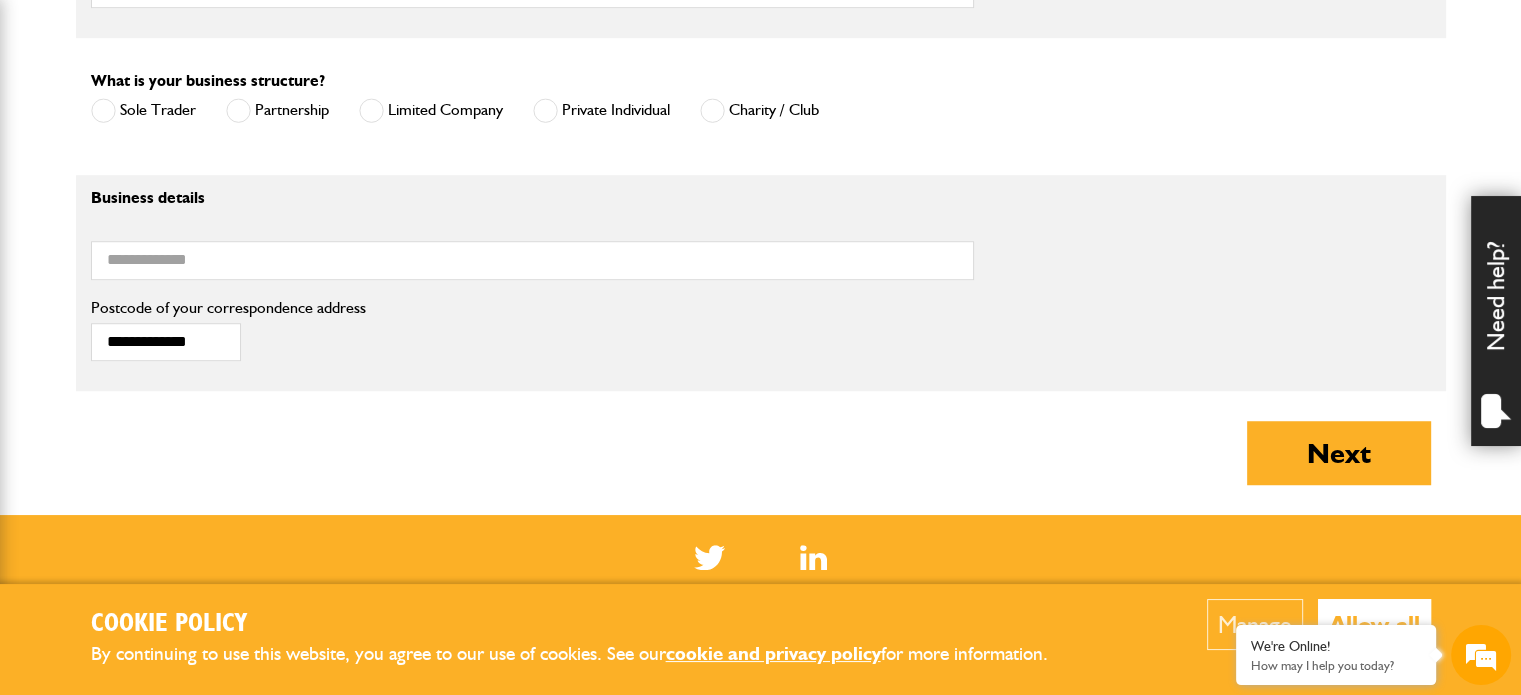 scroll, scrollTop: 1196, scrollLeft: 0, axis: vertical 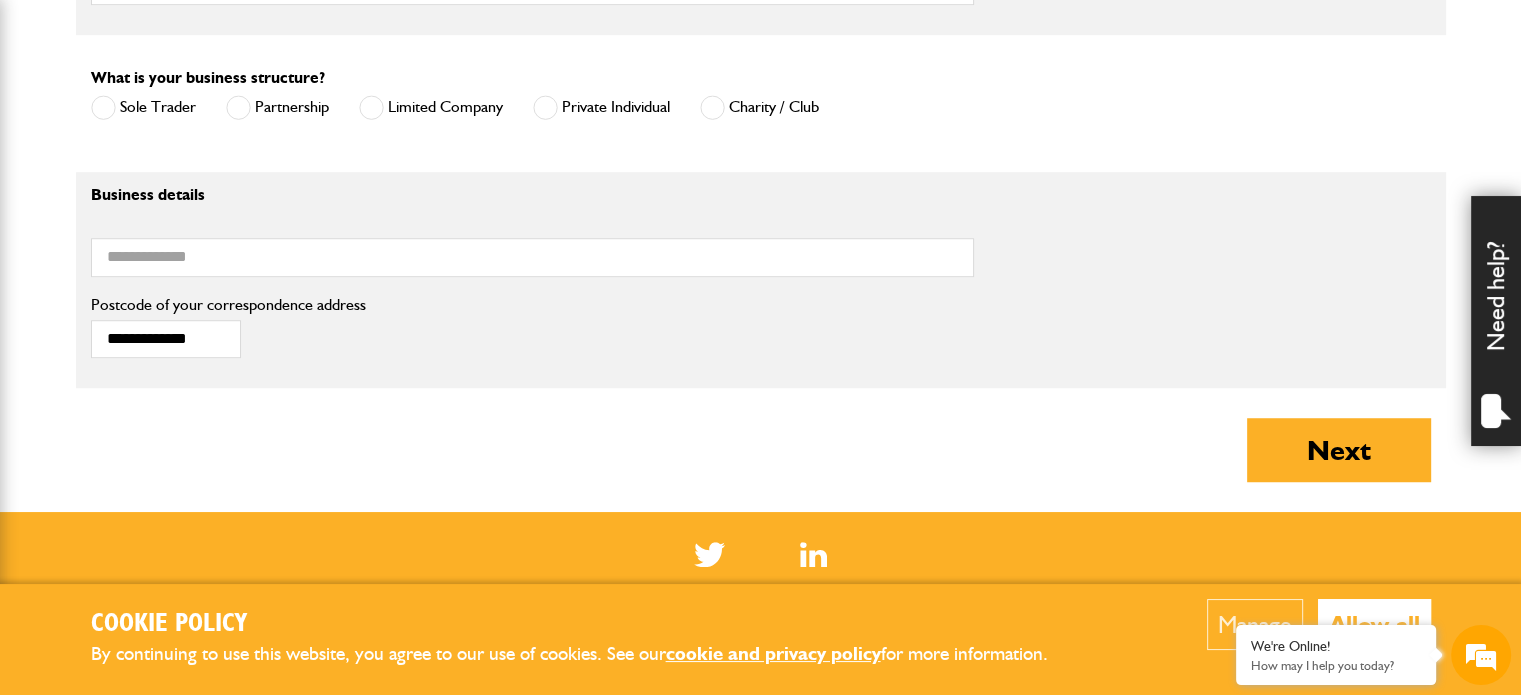 click at bounding box center (545, 107) 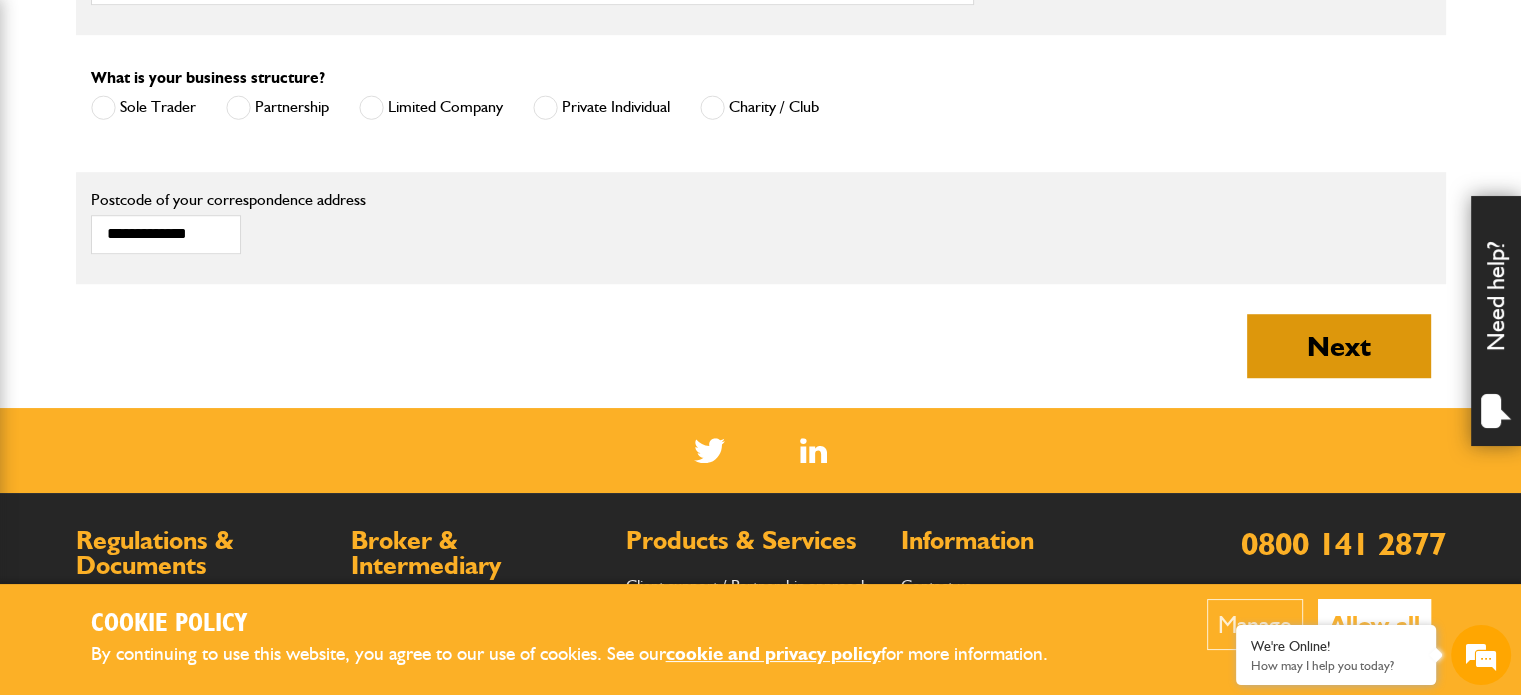 click on "Next" at bounding box center (1339, 346) 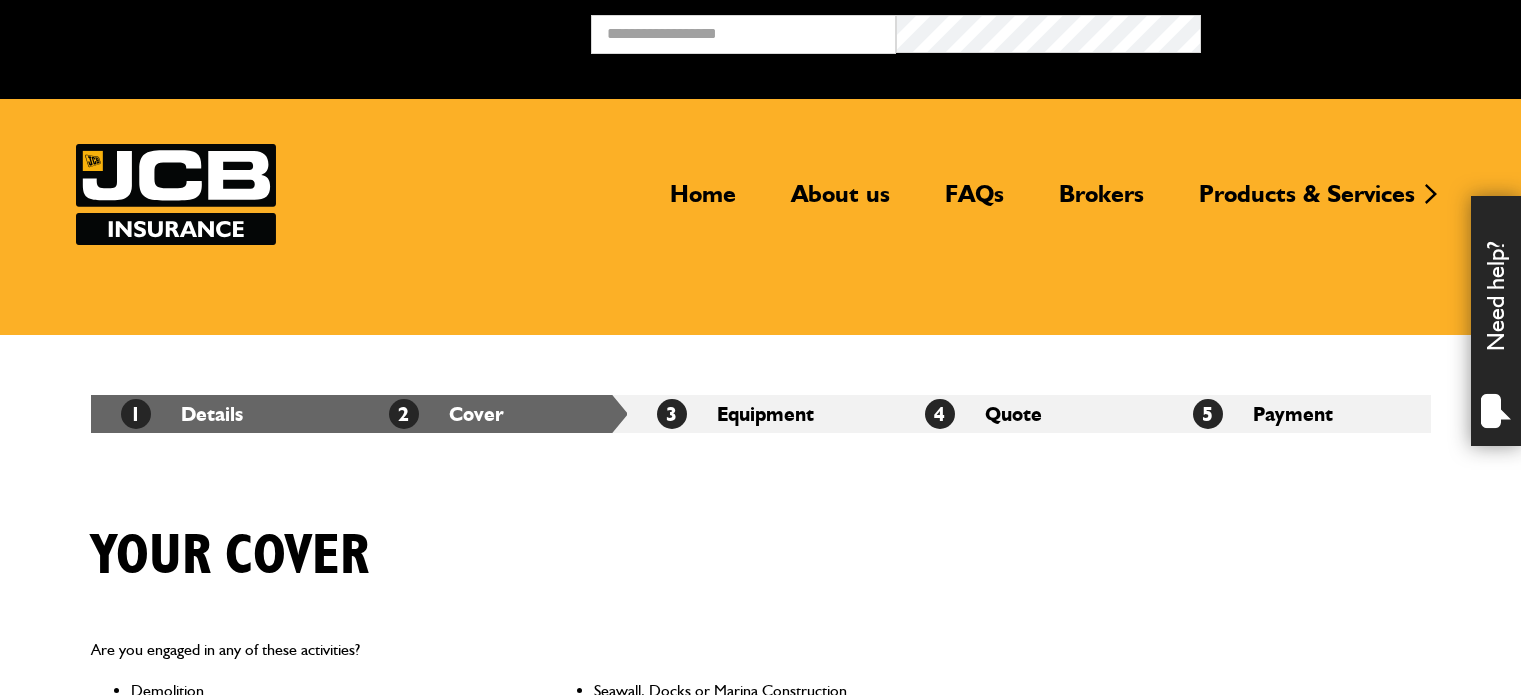 scroll, scrollTop: 0, scrollLeft: 0, axis: both 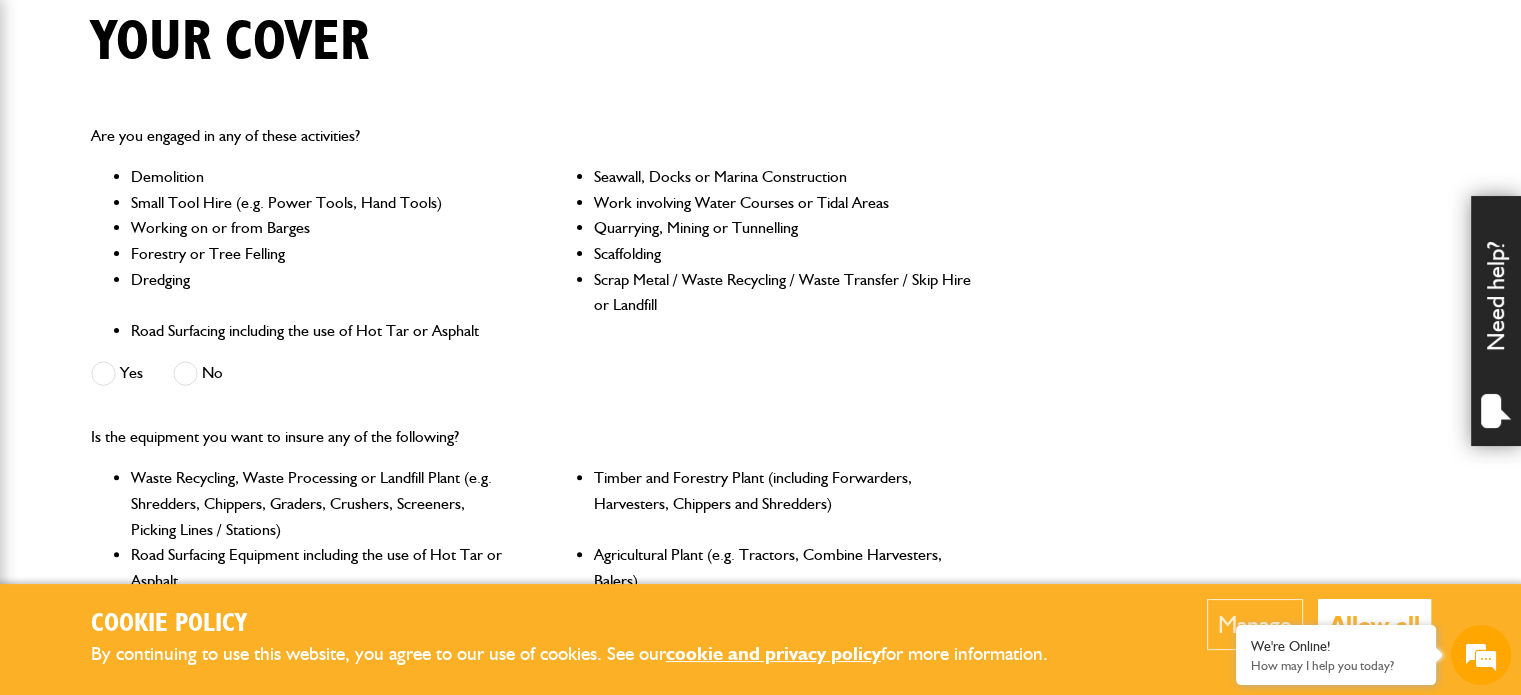 click at bounding box center [185, 373] 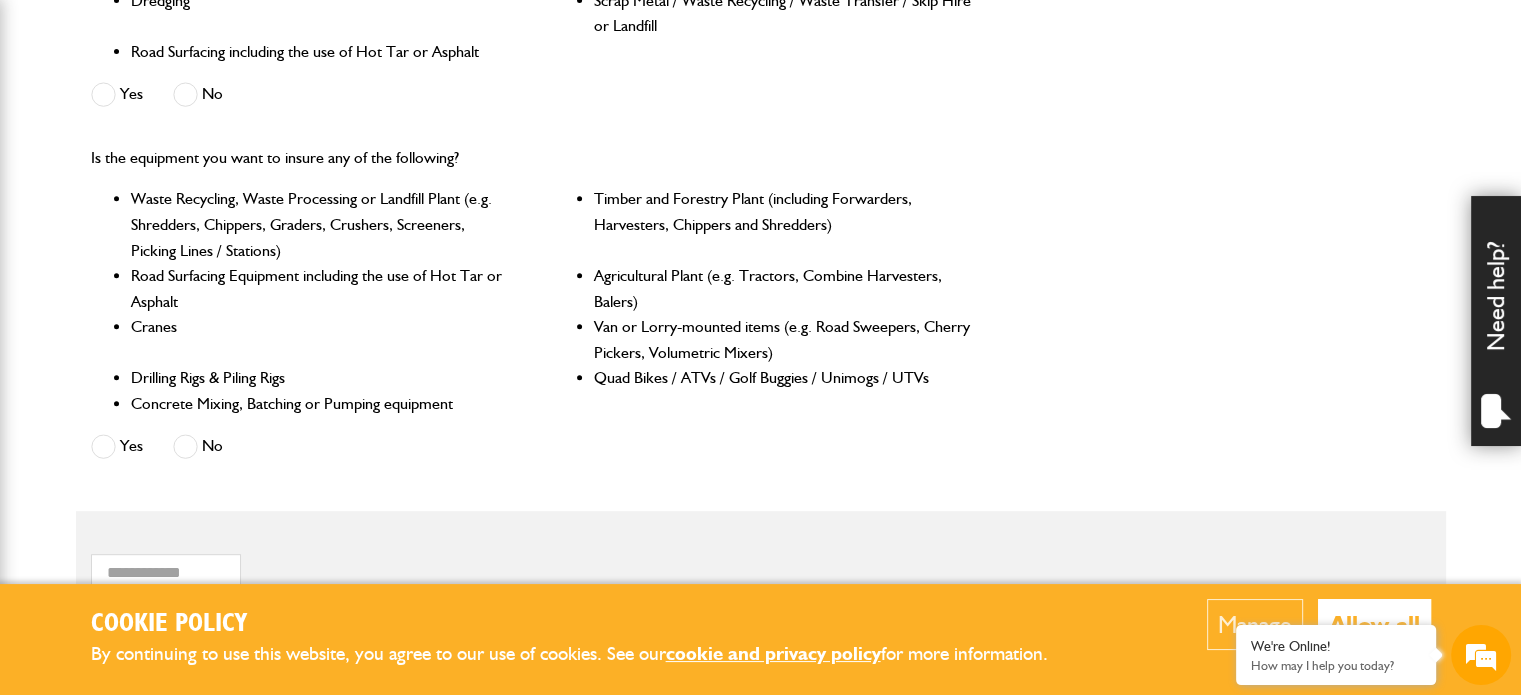 scroll, scrollTop: 796, scrollLeft: 0, axis: vertical 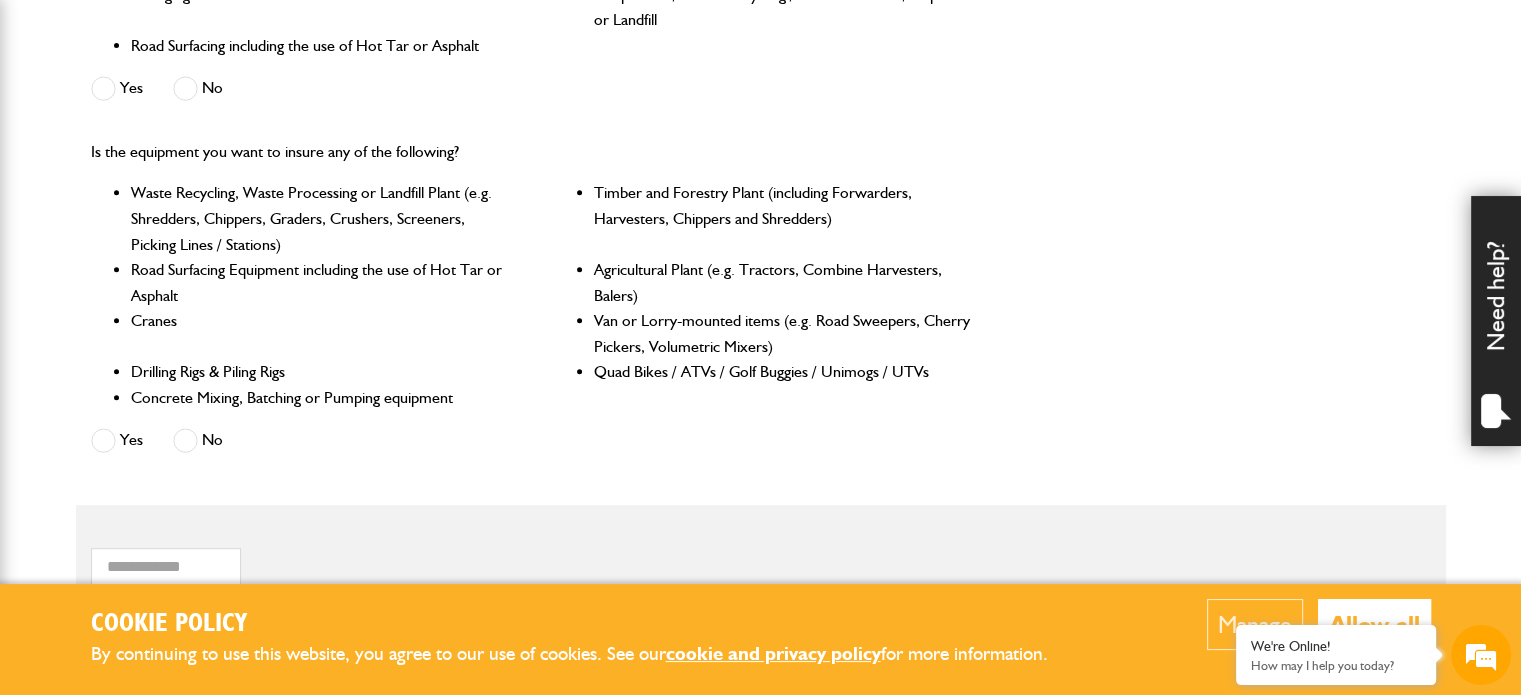 click on "No" at bounding box center (198, 440) 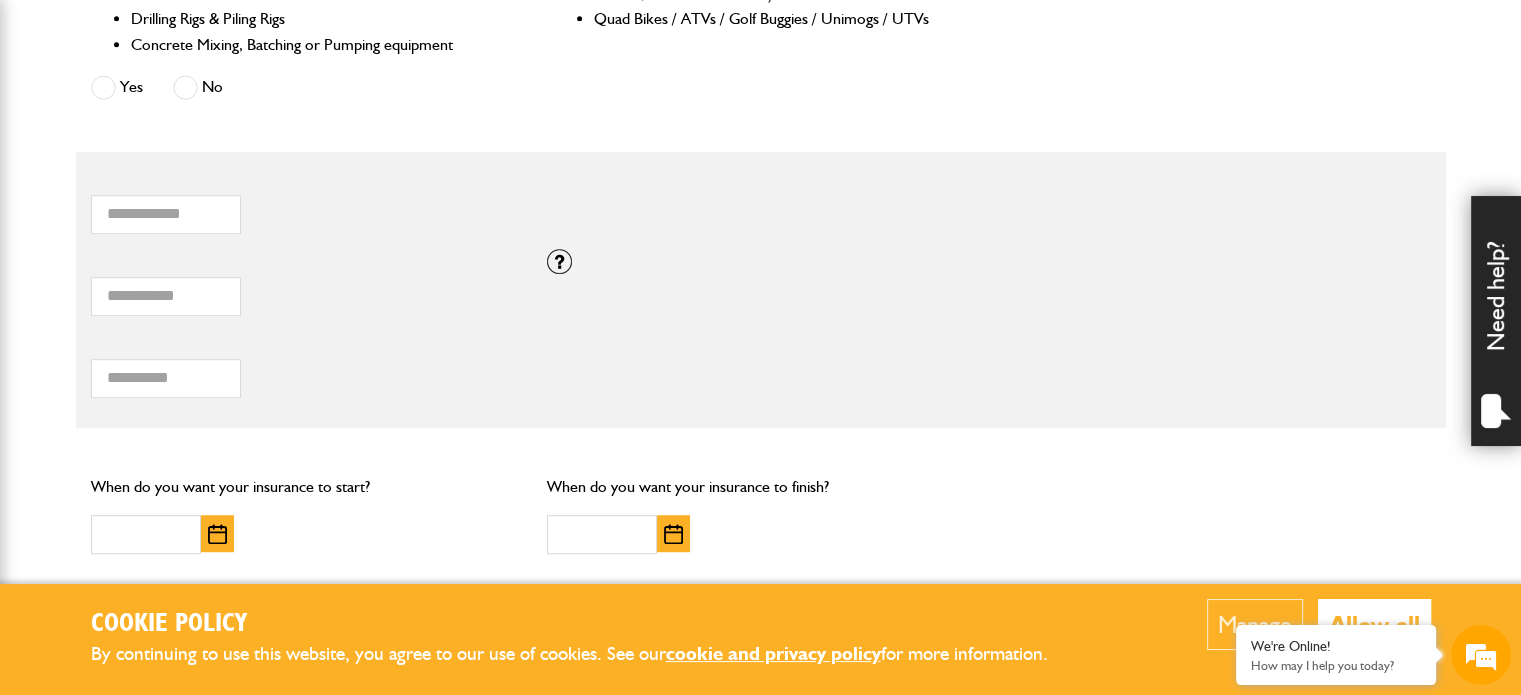 scroll, scrollTop: 1164, scrollLeft: 0, axis: vertical 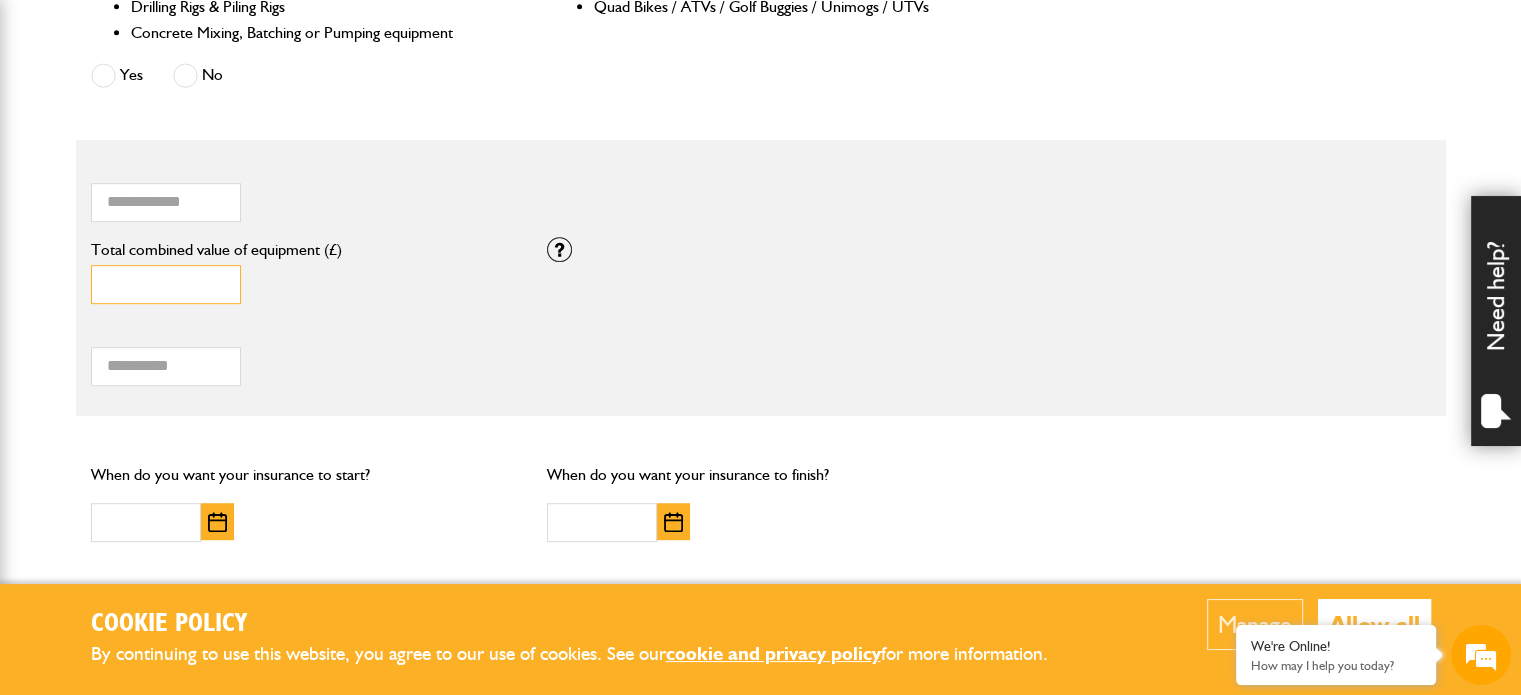 click on "*" at bounding box center (166, 284) 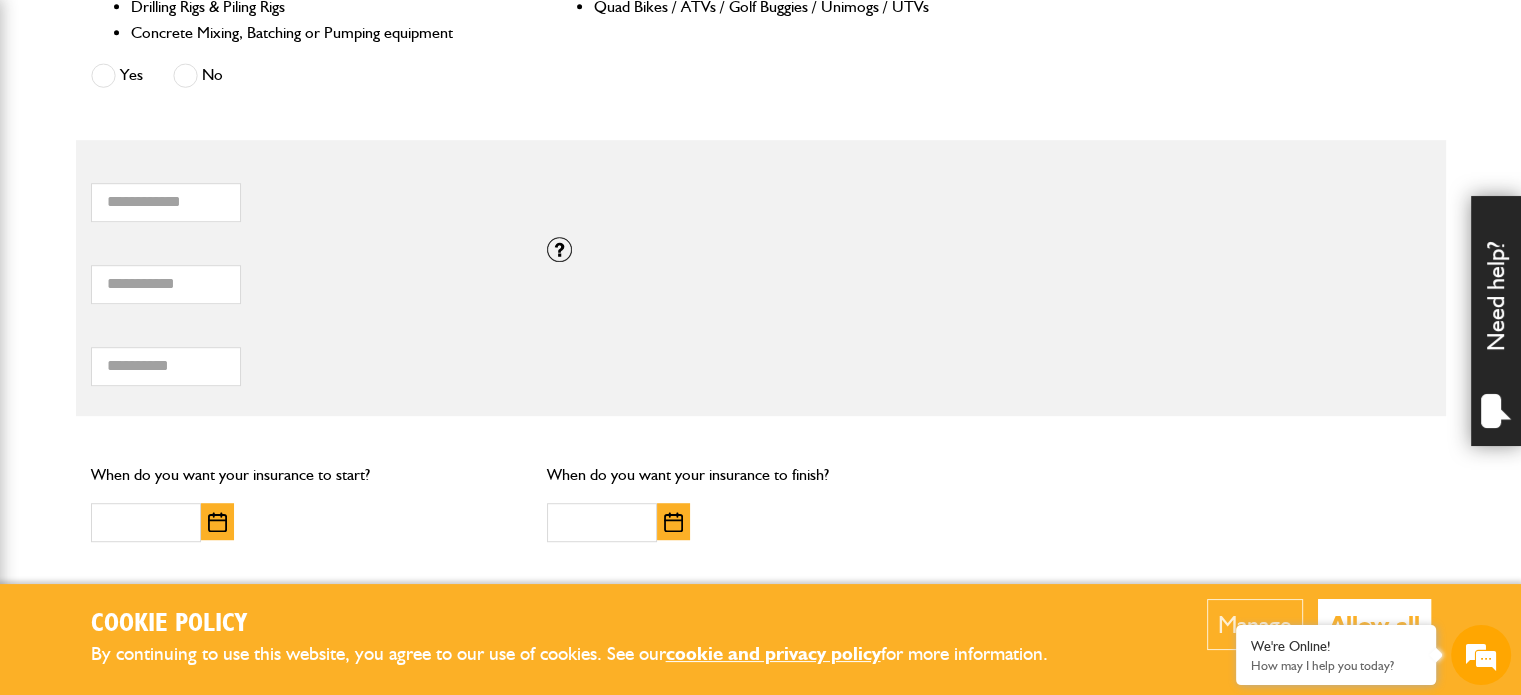 click on "Total hiring fees" at bounding box center [304, 332] 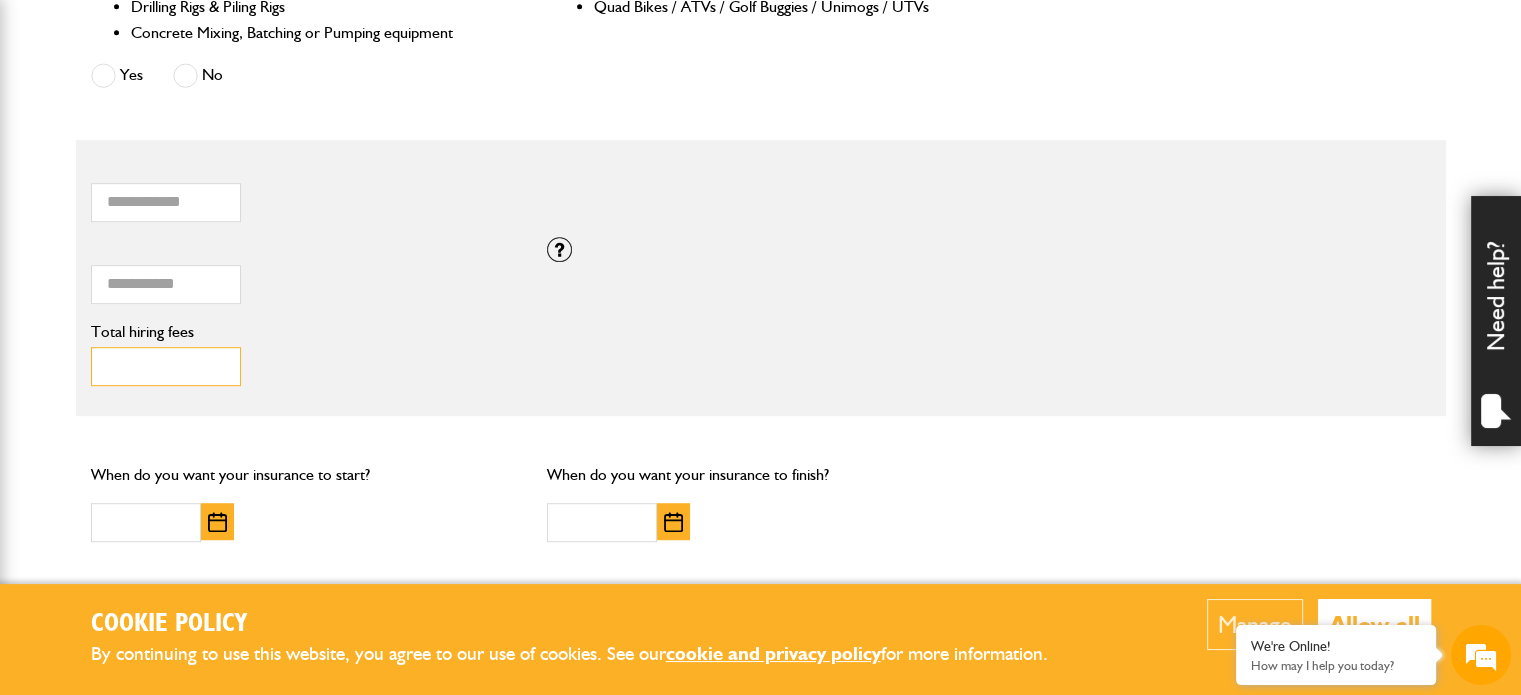 click on "Total hiring fees" at bounding box center (166, 366) 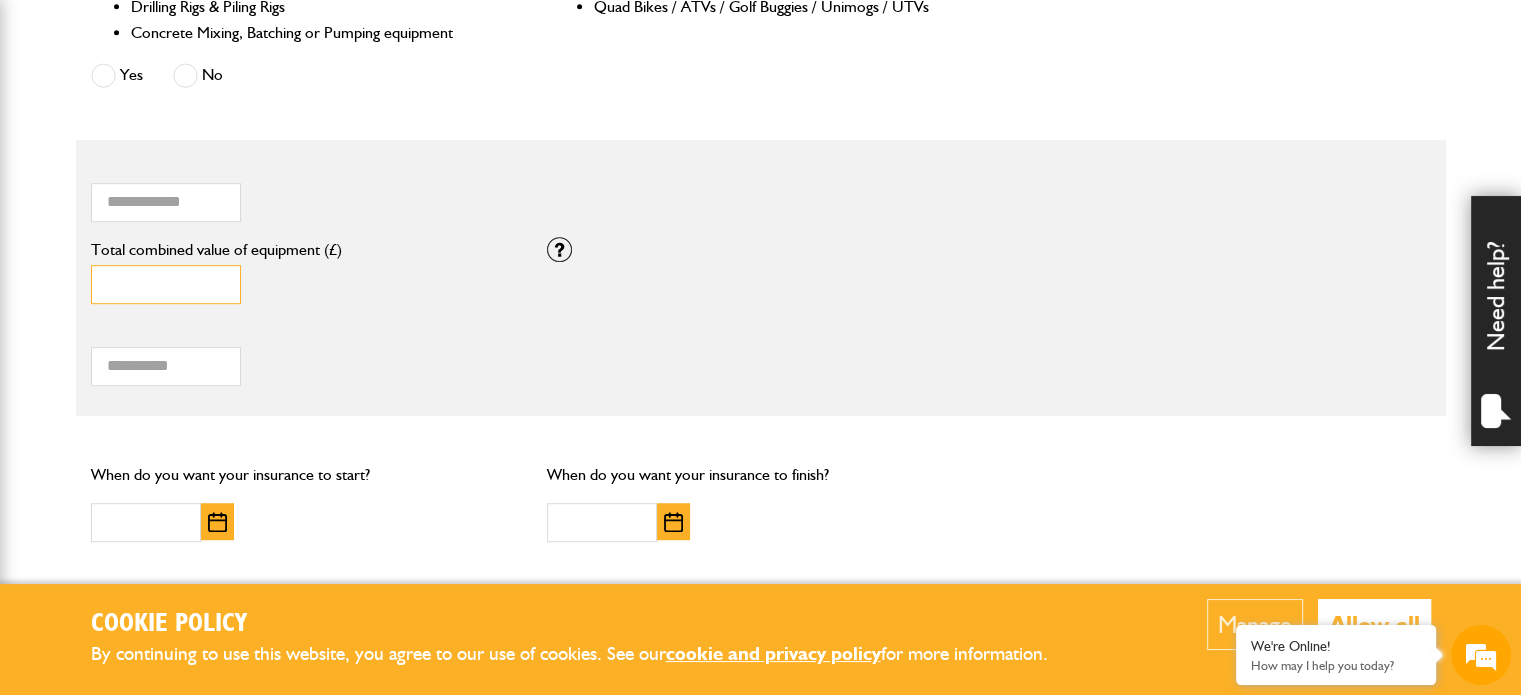 click on "****" at bounding box center [166, 284] 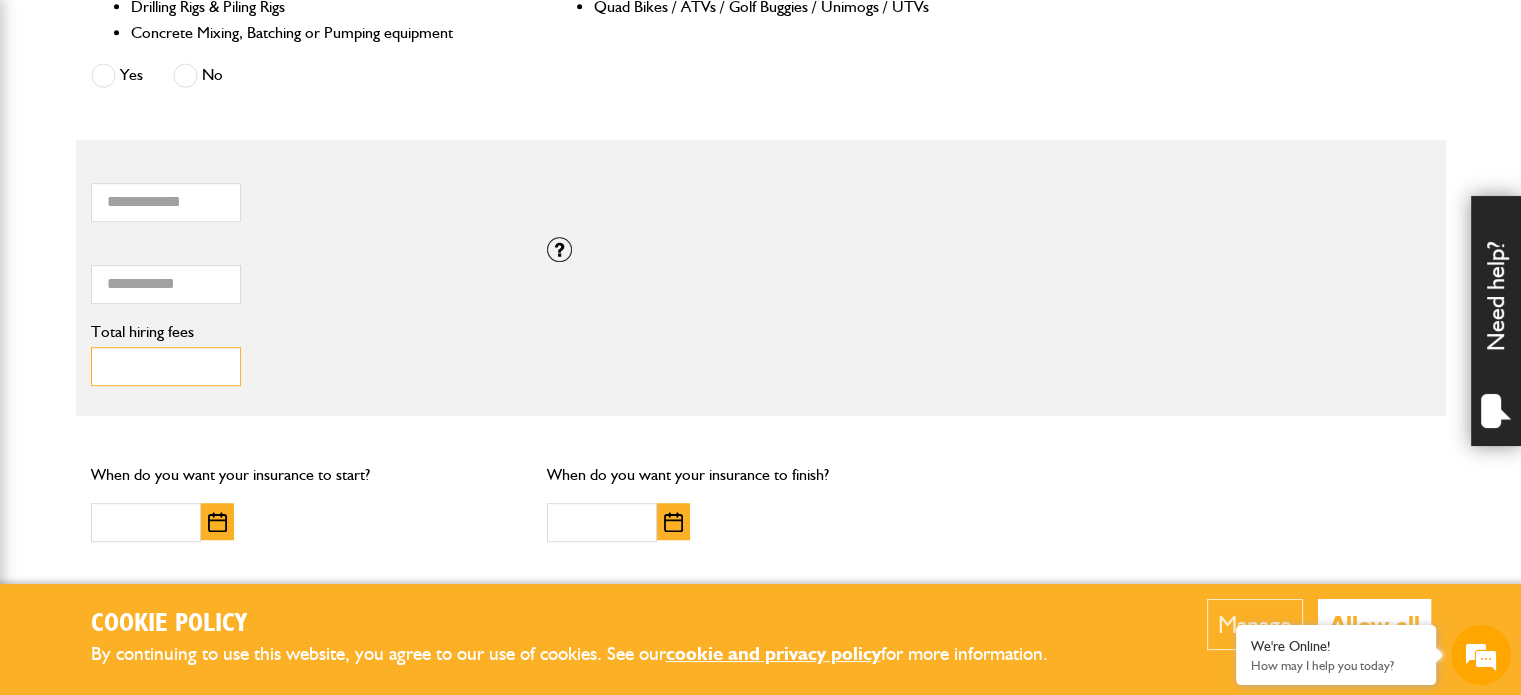 click on "Total hiring fees" at bounding box center (166, 366) 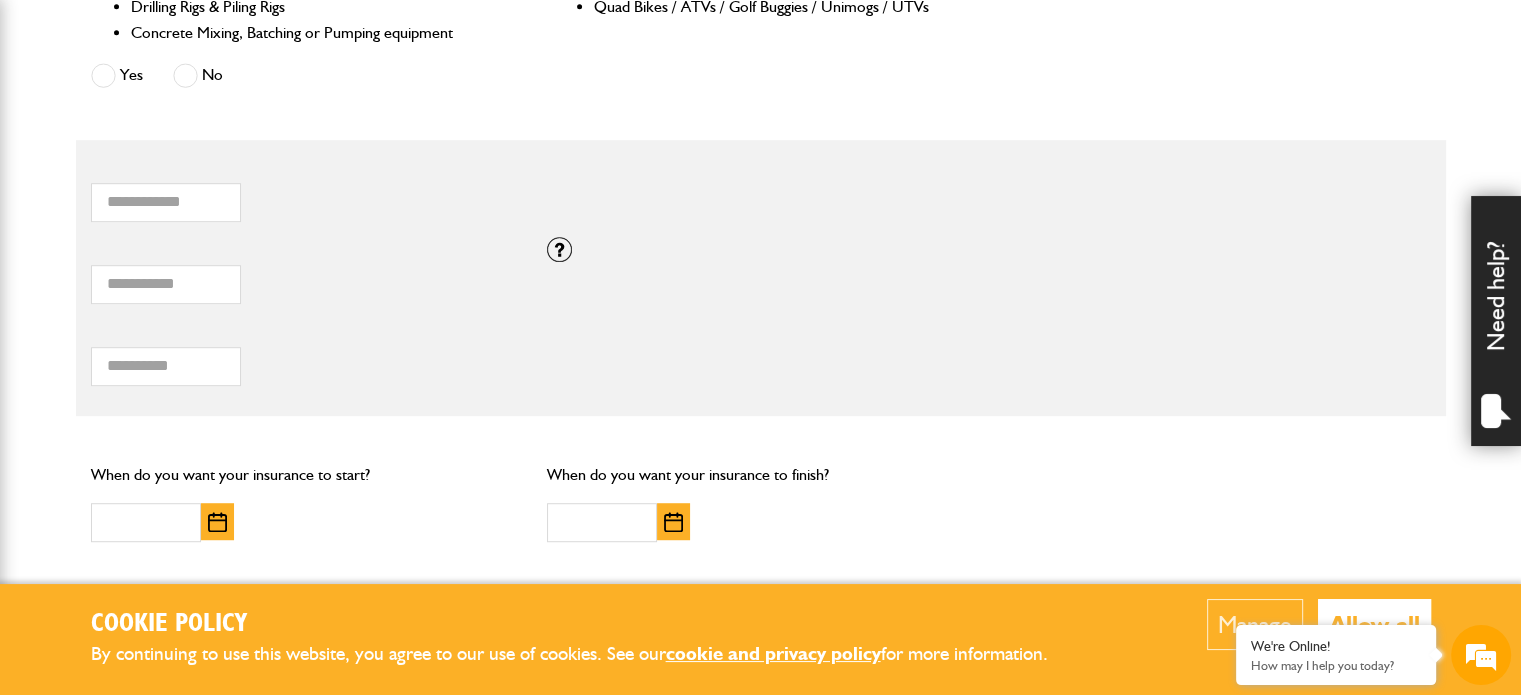 click on "***
Total hiring fees
Please enter a minimum value of 25 for total hiring fees." at bounding box center (761, 360) 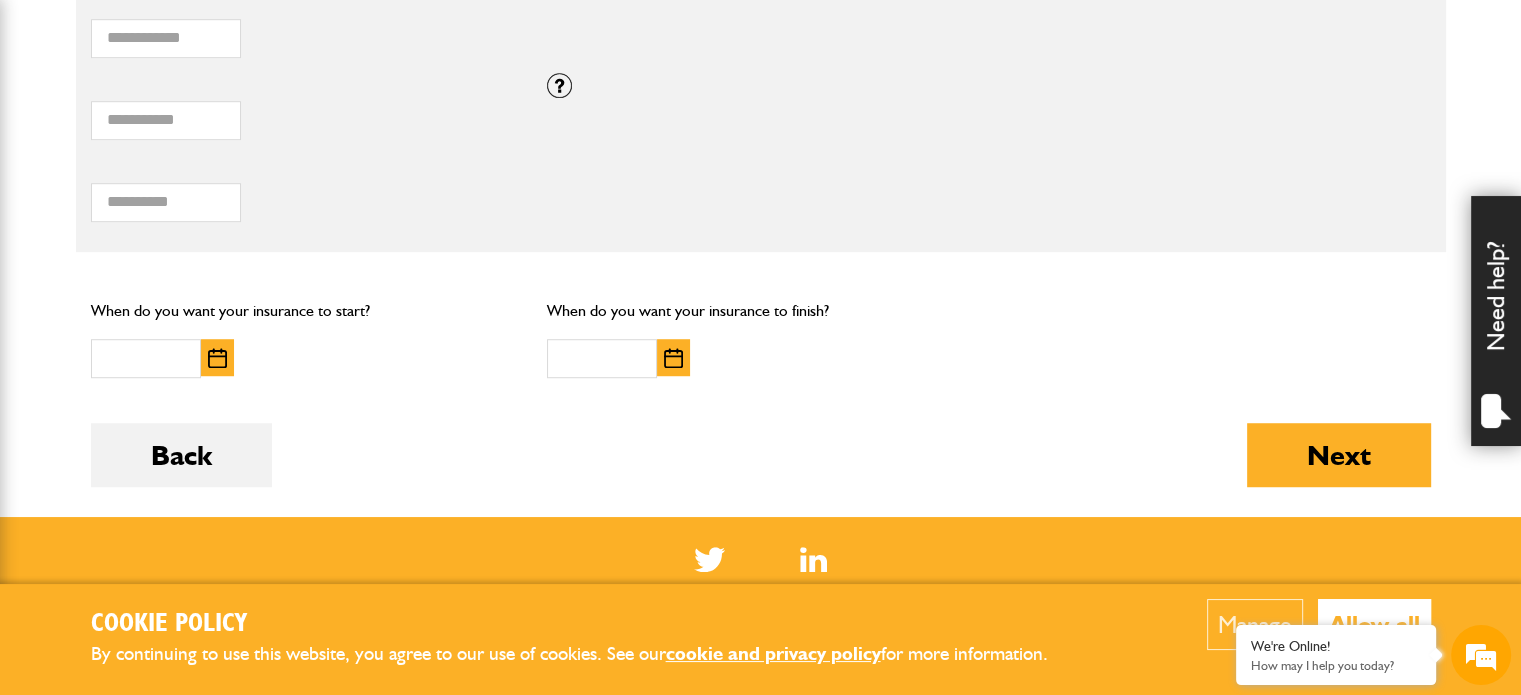 scroll, scrollTop: 1372, scrollLeft: 0, axis: vertical 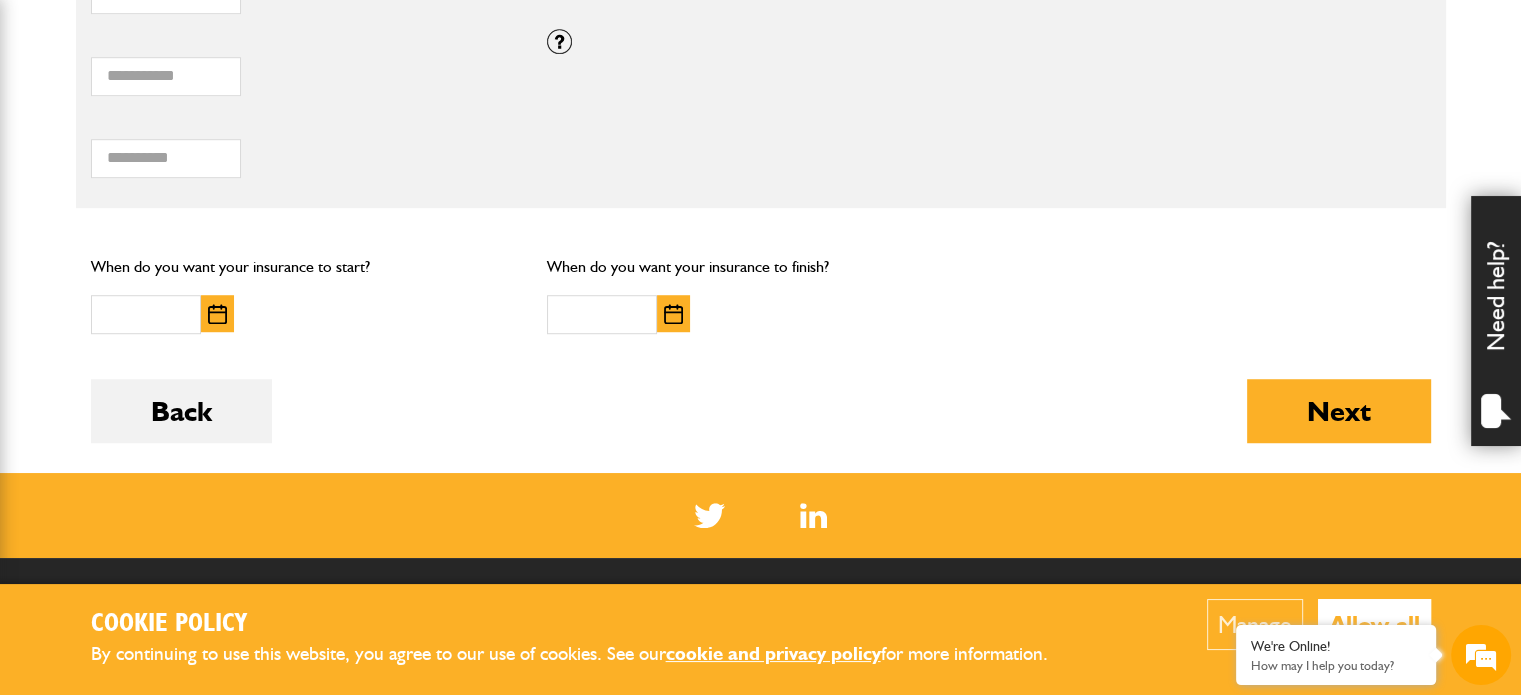 click at bounding box center [217, 314] 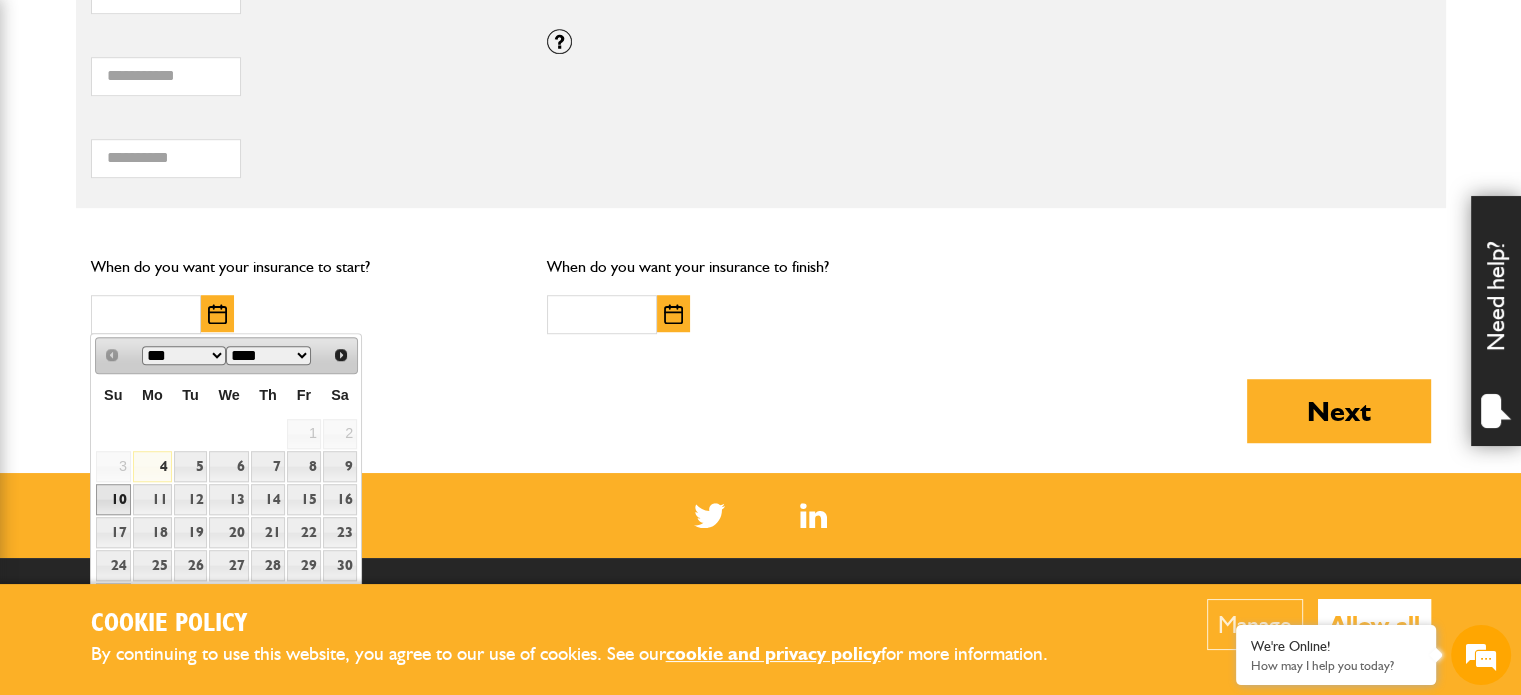 click on "10" at bounding box center (113, 499) 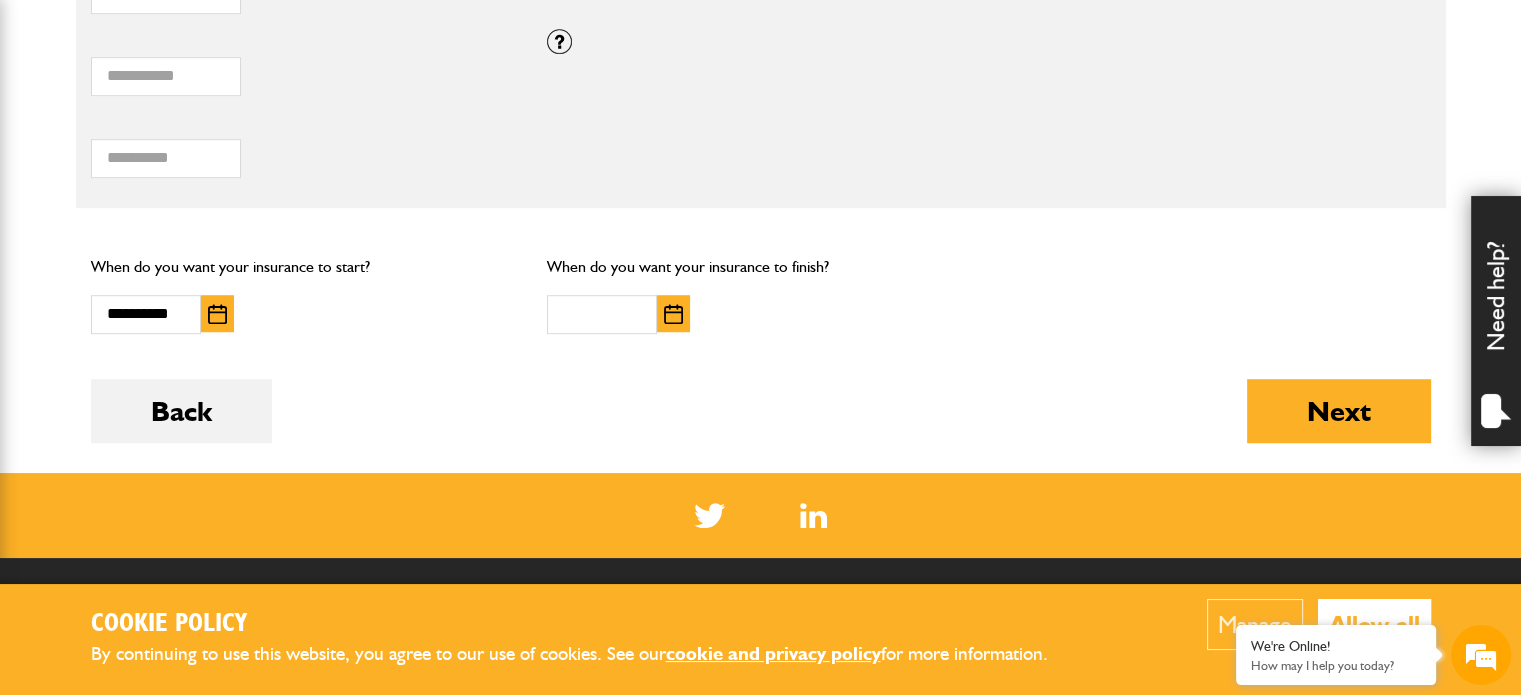 click at bounding box center [673, 314] 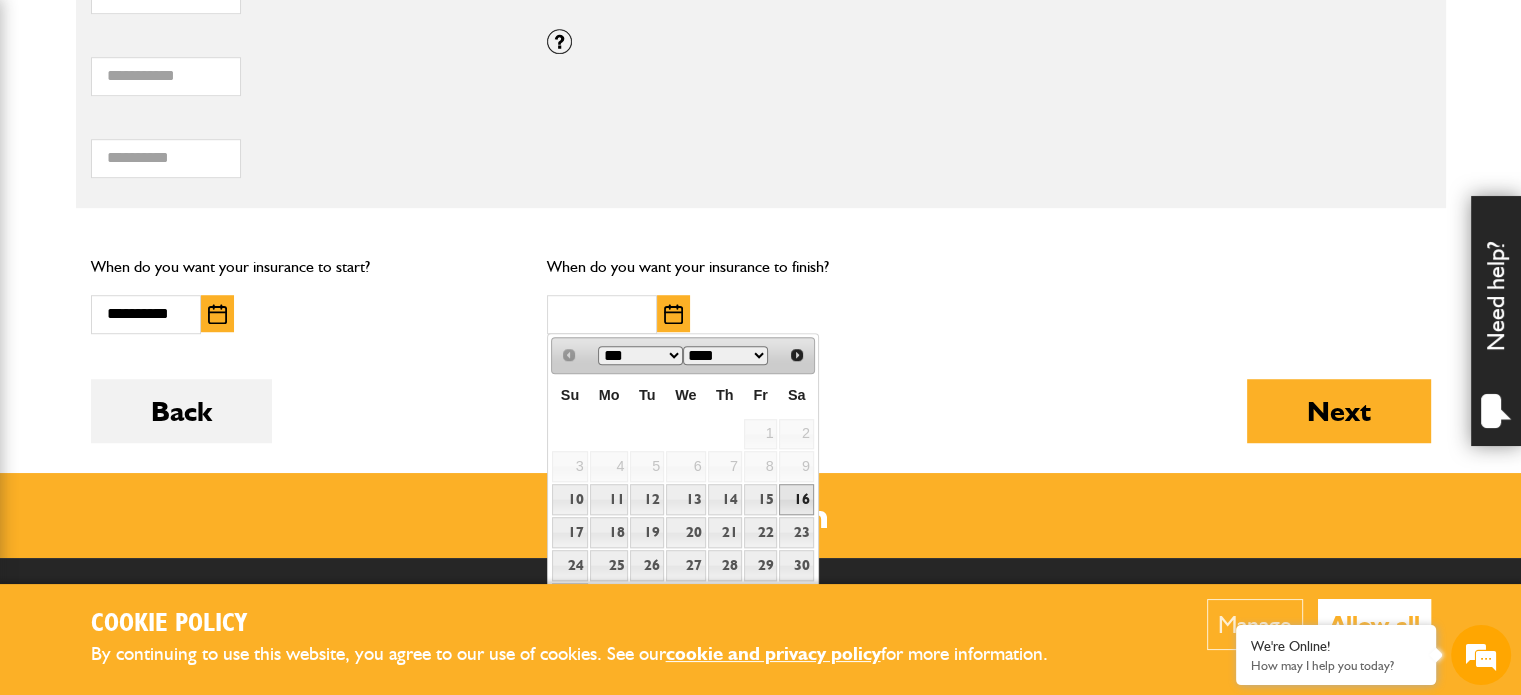 click on "16" at bounding box center [796, 499] 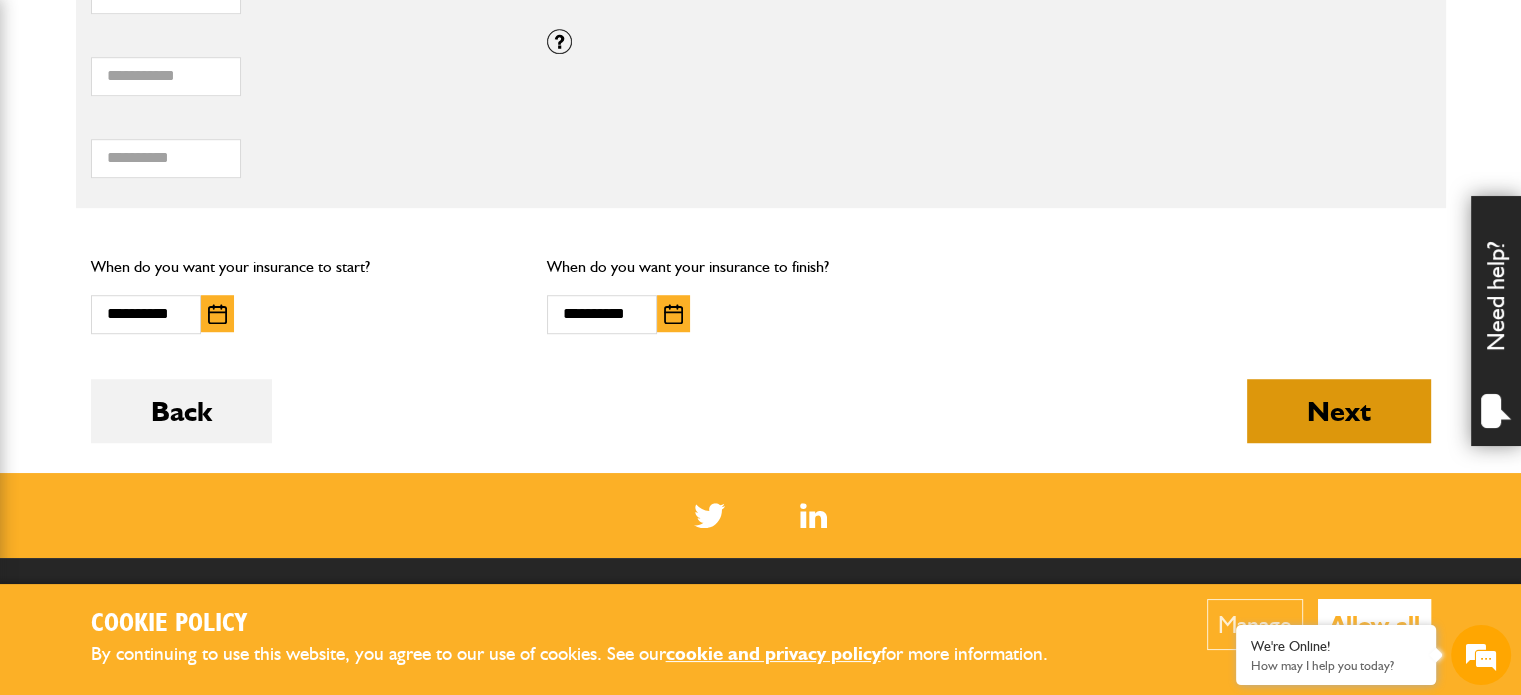 click on "Next" at bounding box center (1339, 411) 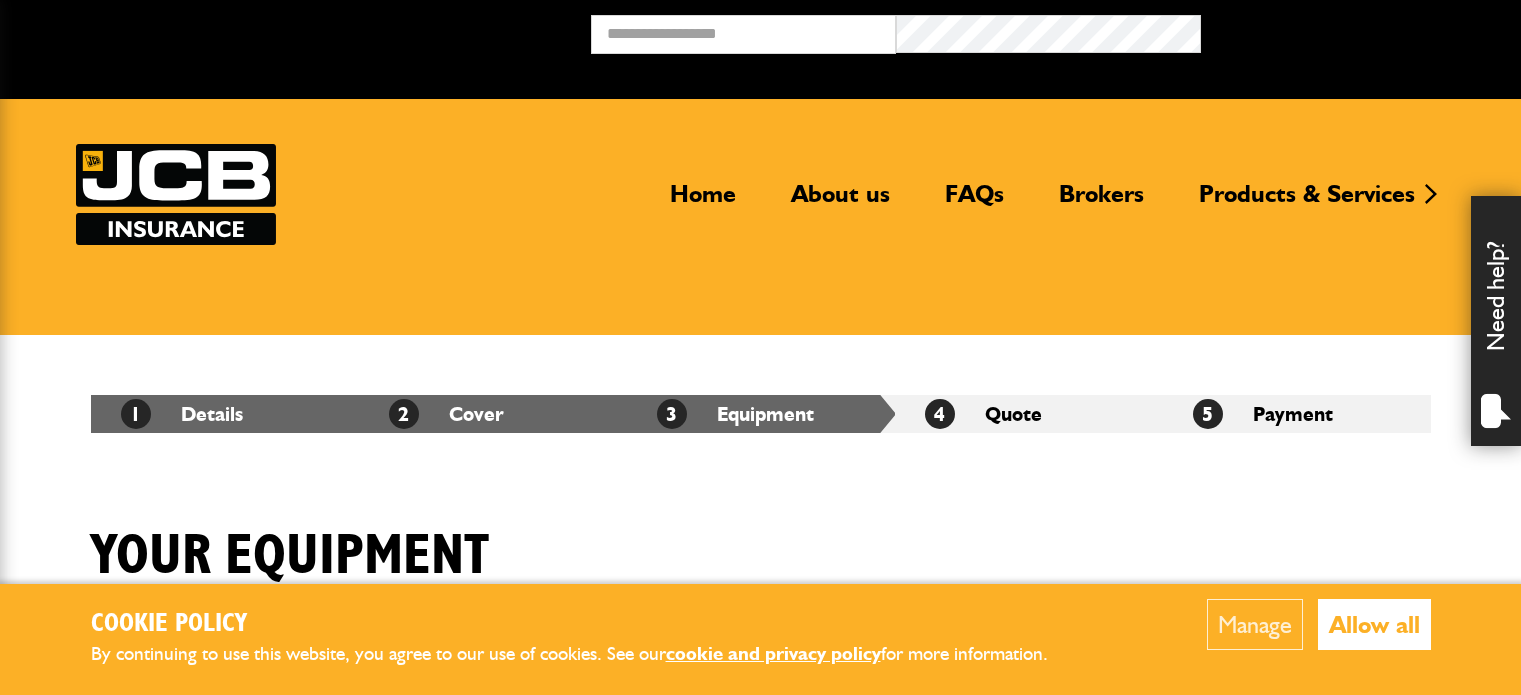 scroll, scrollTop: 0, scrollLeft: 0, axis: both 